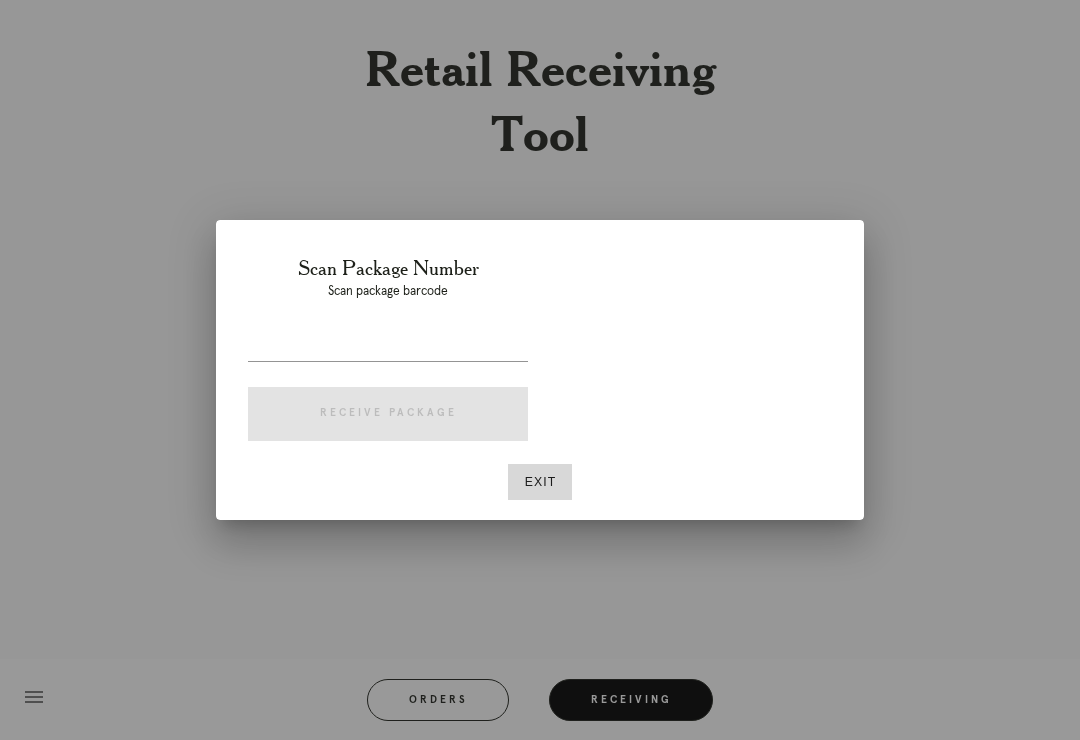 scroll, scrollTop: 0, scrollLeft: 0, axis: both 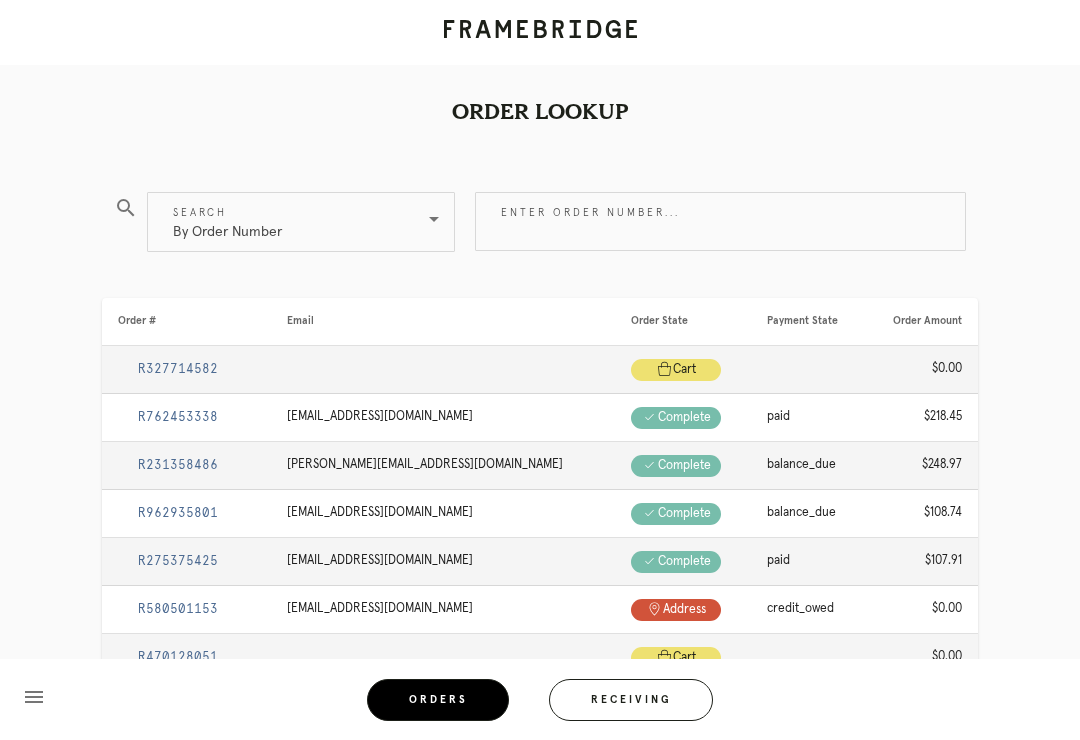 click on "Receiving" at bounding box center [631, 700] 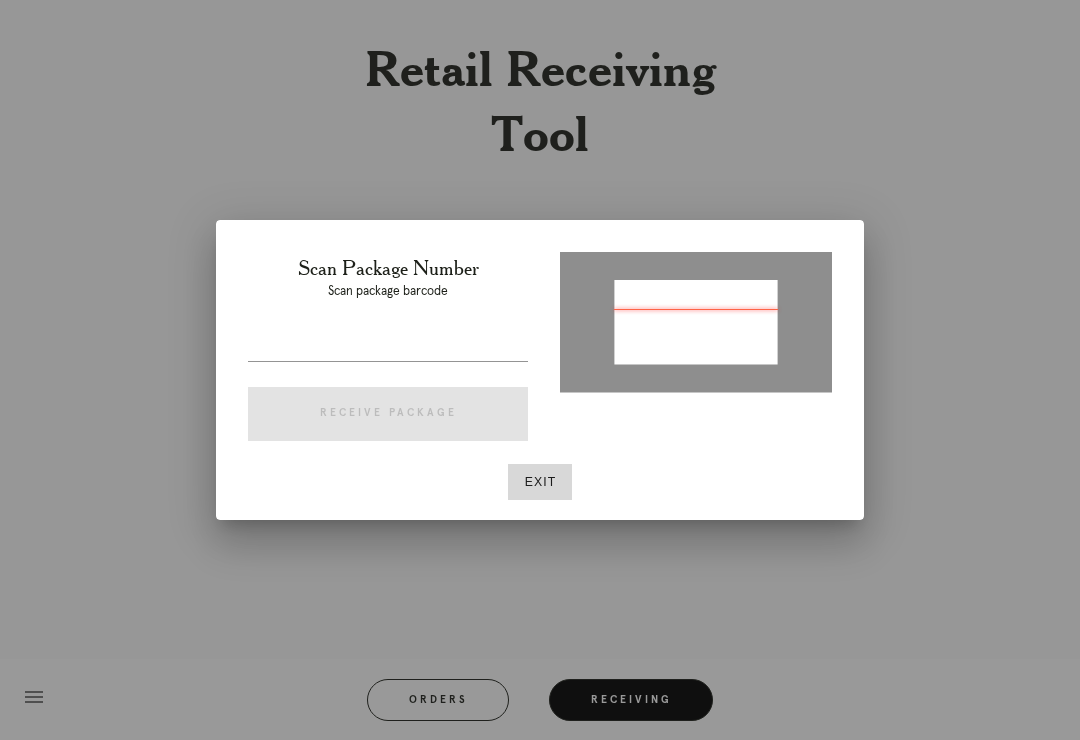 type on "P480327840542205" 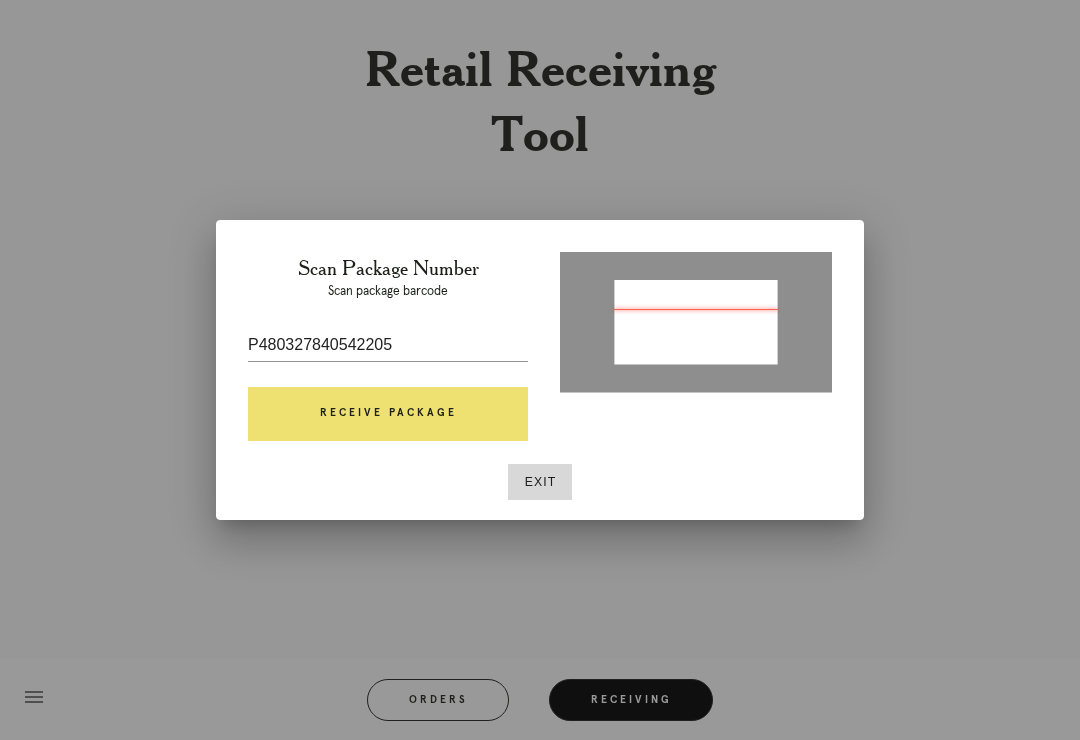 click on "Receive Package" at bounding box center [388, 414] 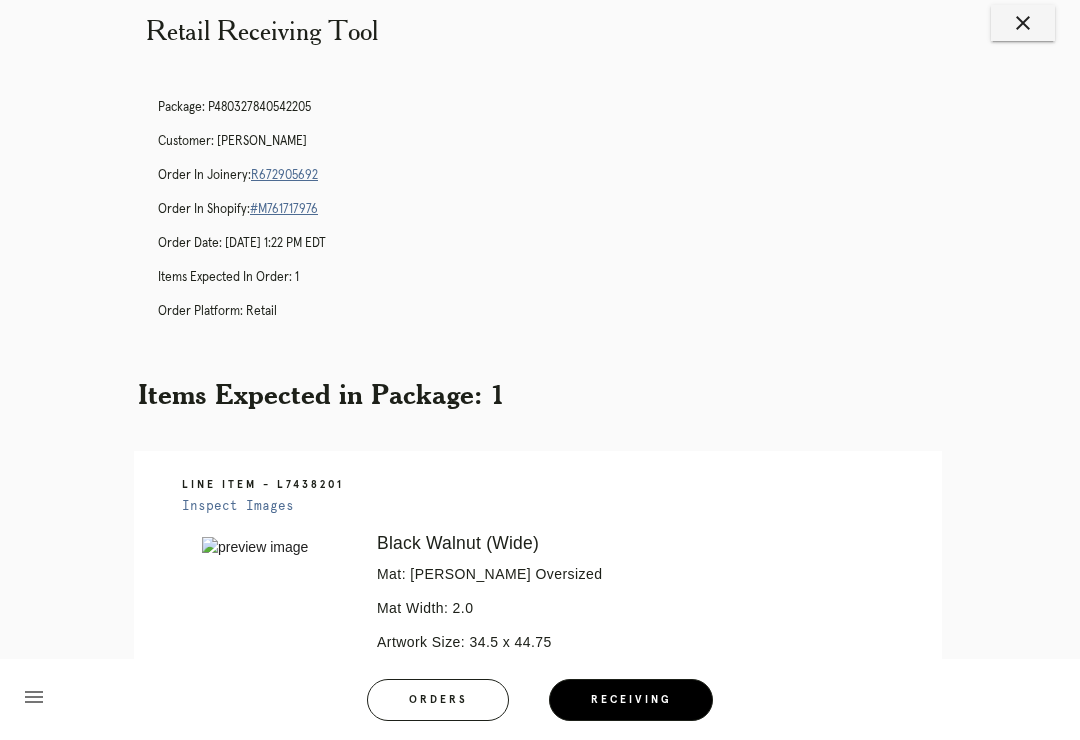 click on "R672905692" at bounding box center (284, 175) 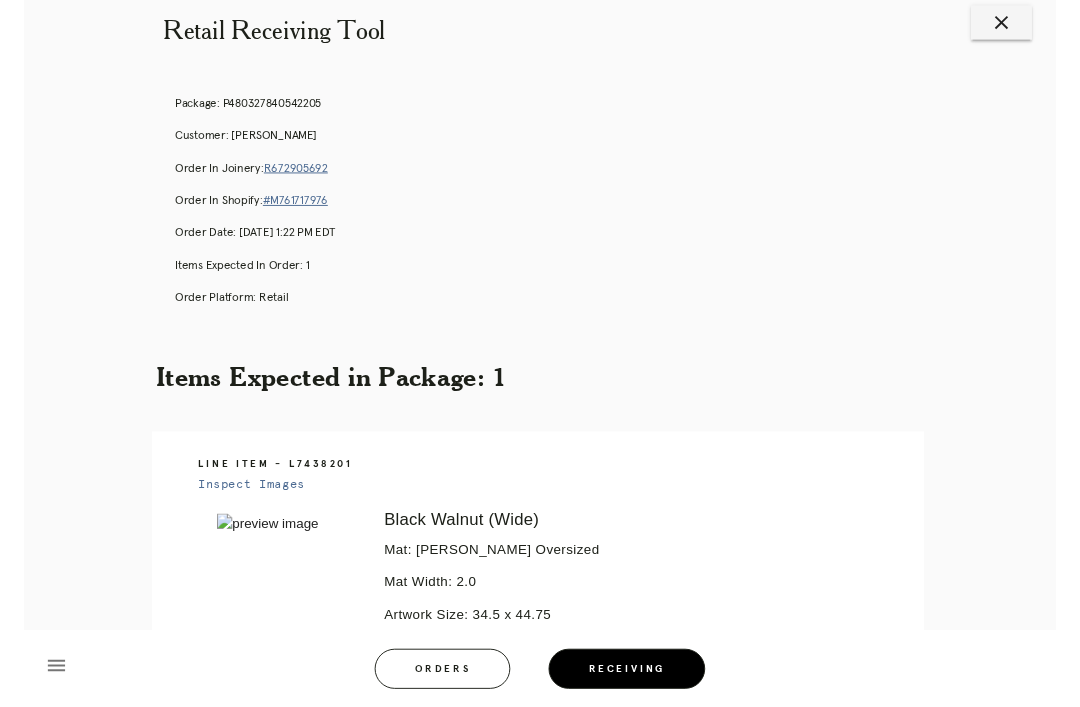 scroll, scrollTop: 33, scrollLeft: 0, axis: vertical 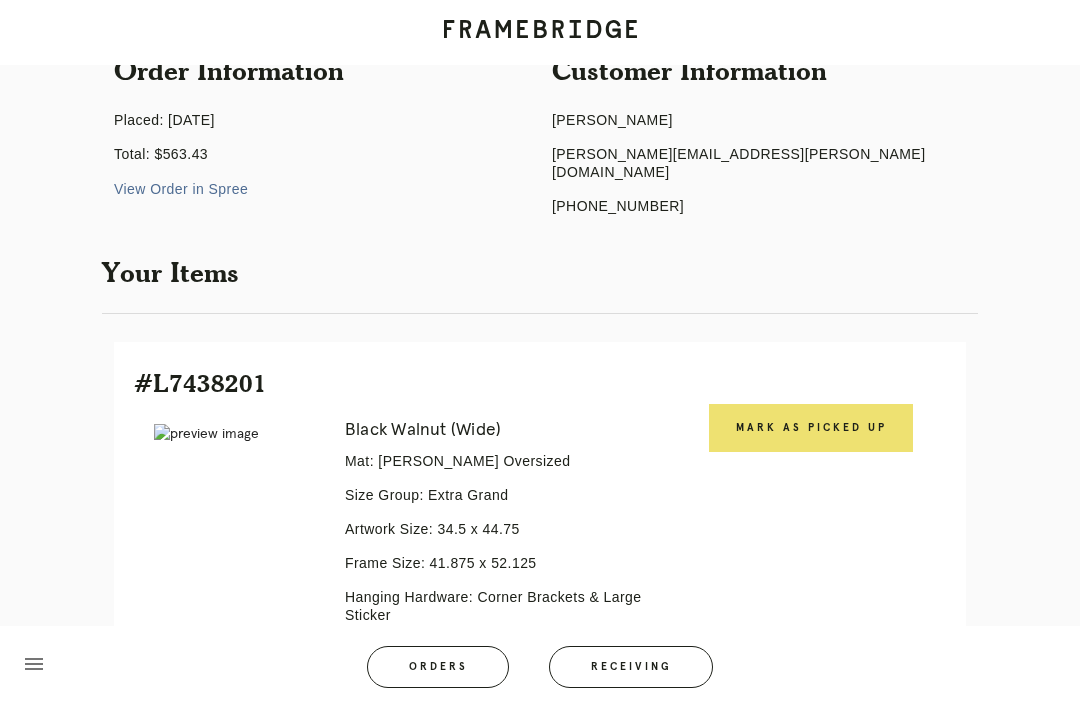 click on "Mark as Picked Up" at bounding box center [811, 428] 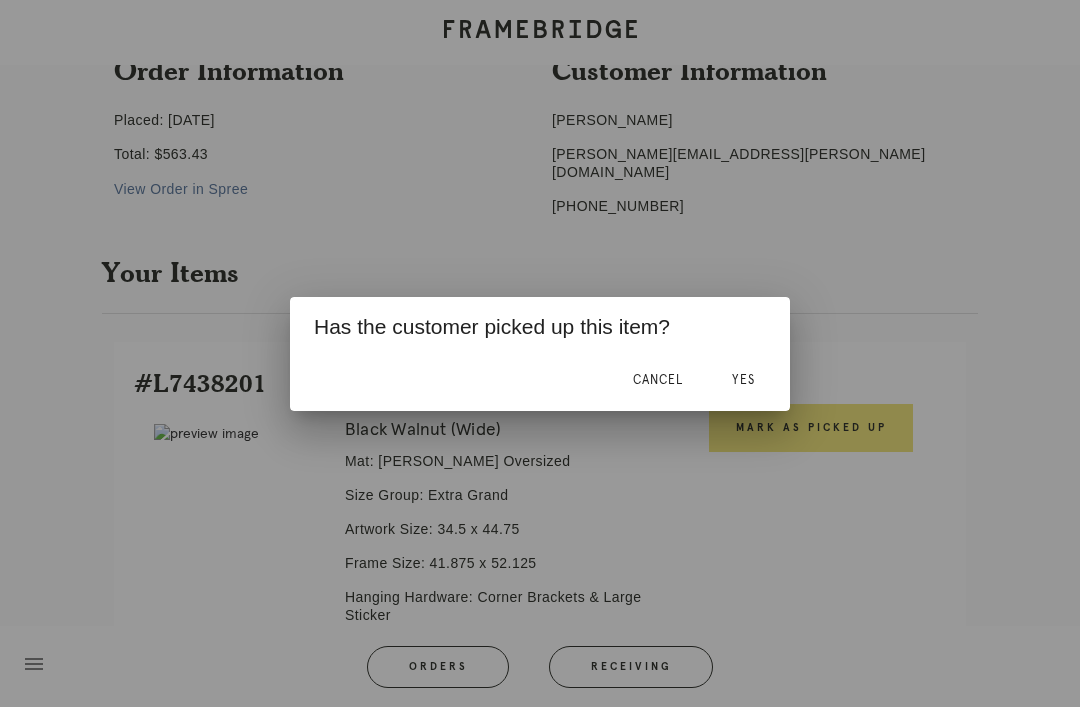 click on "Yes" at bounding box center (743, 380) 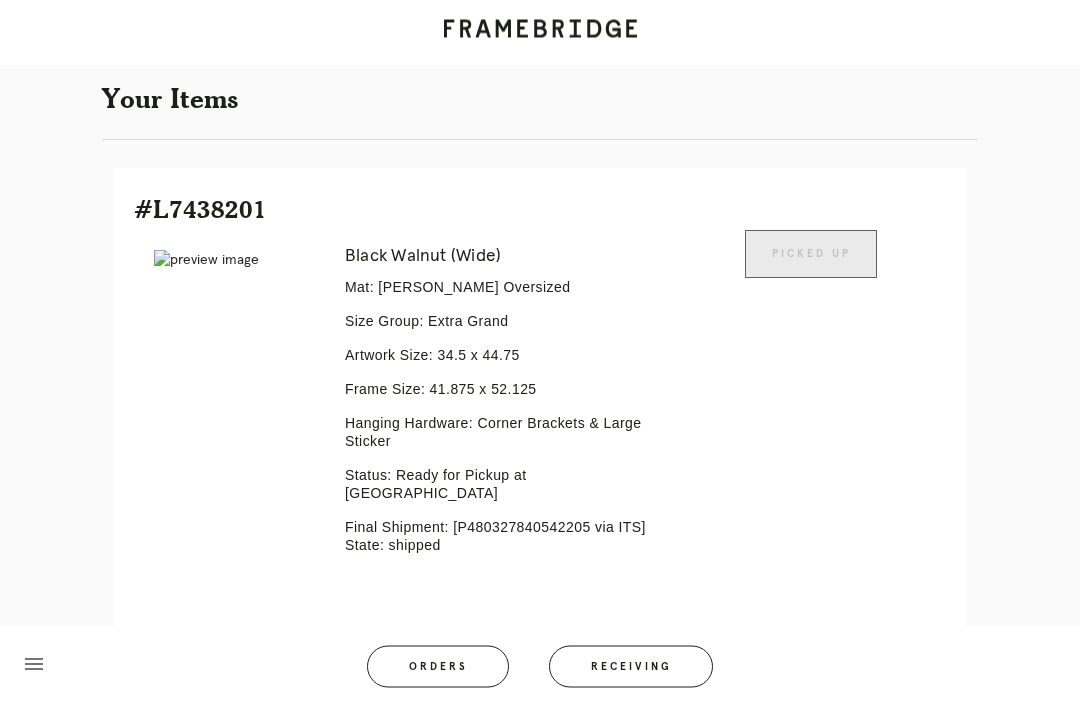 scroll, scrollTop: 446, scrollLeft: 0, axis: vertical 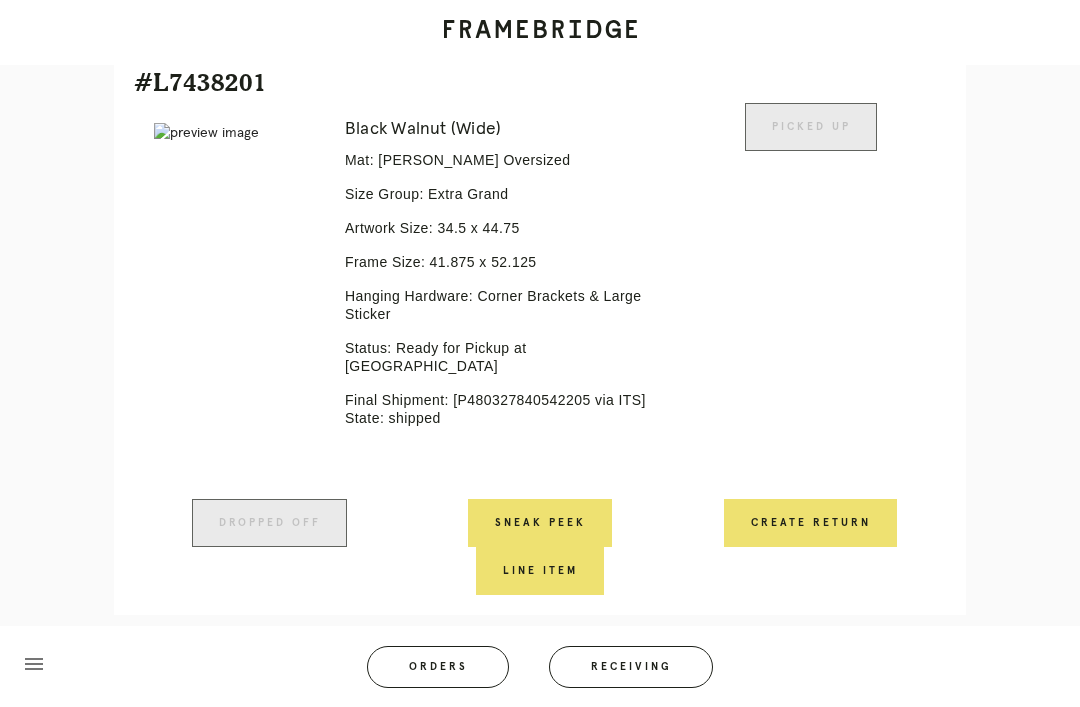 click on "Receiving" at bounding box center [631, 667] 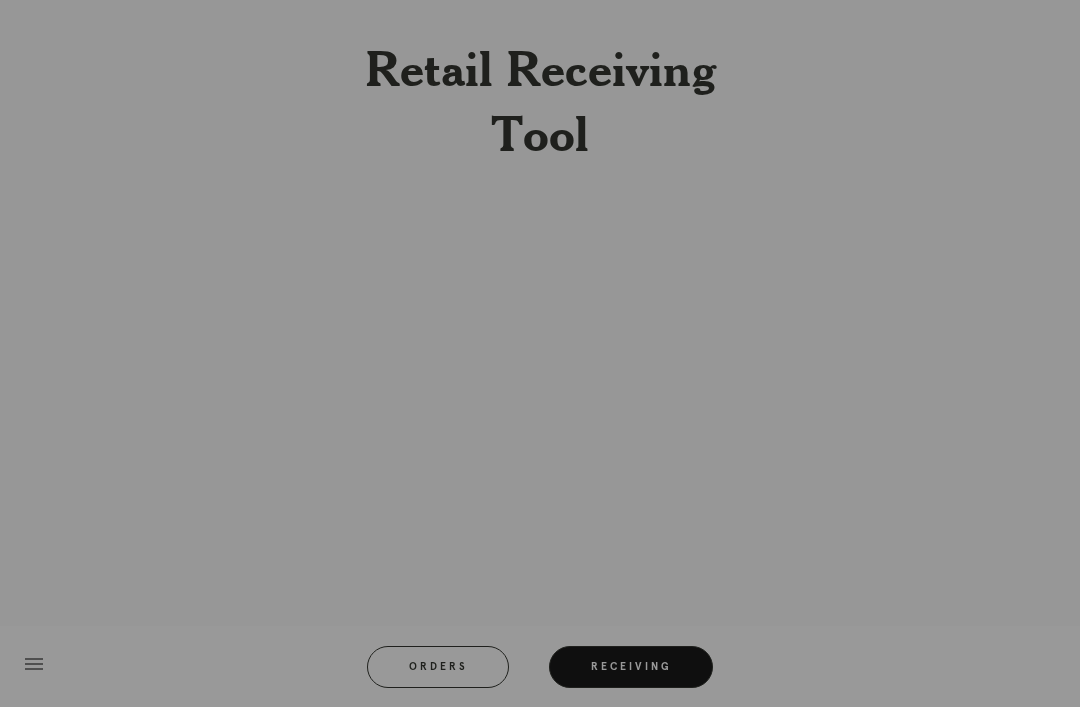 scroll, scrollTop: 64, scrollLeft: 0, axis: vertical 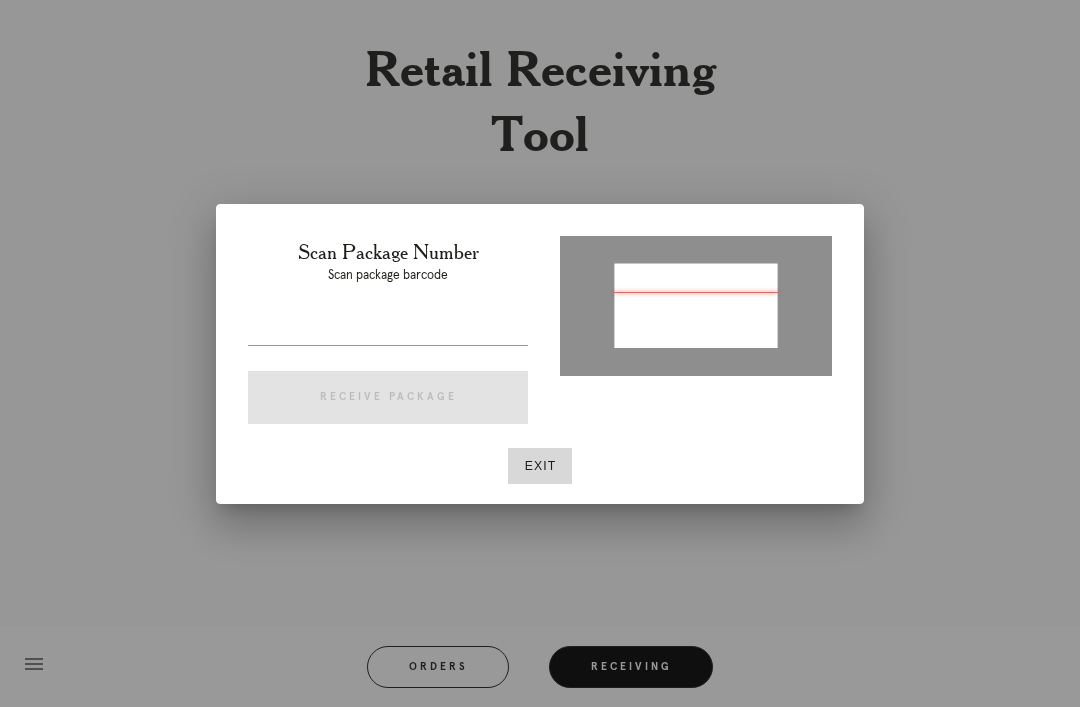 type on "P889736765498409" 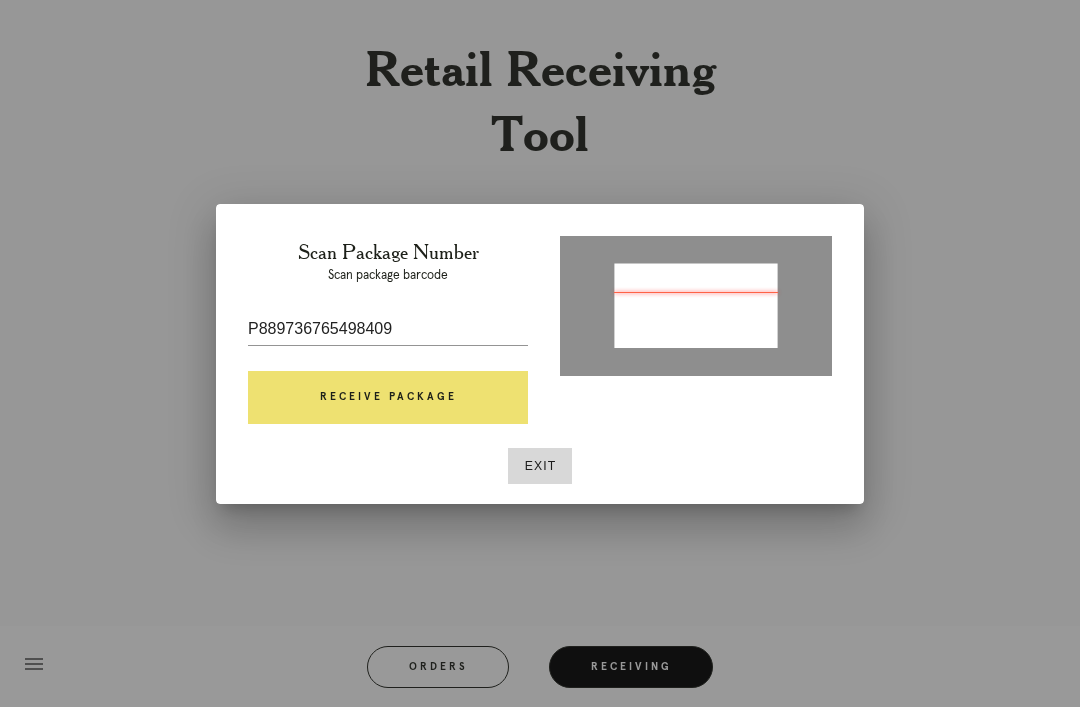 click on "Receive Package" at bounding box center (388, 398) 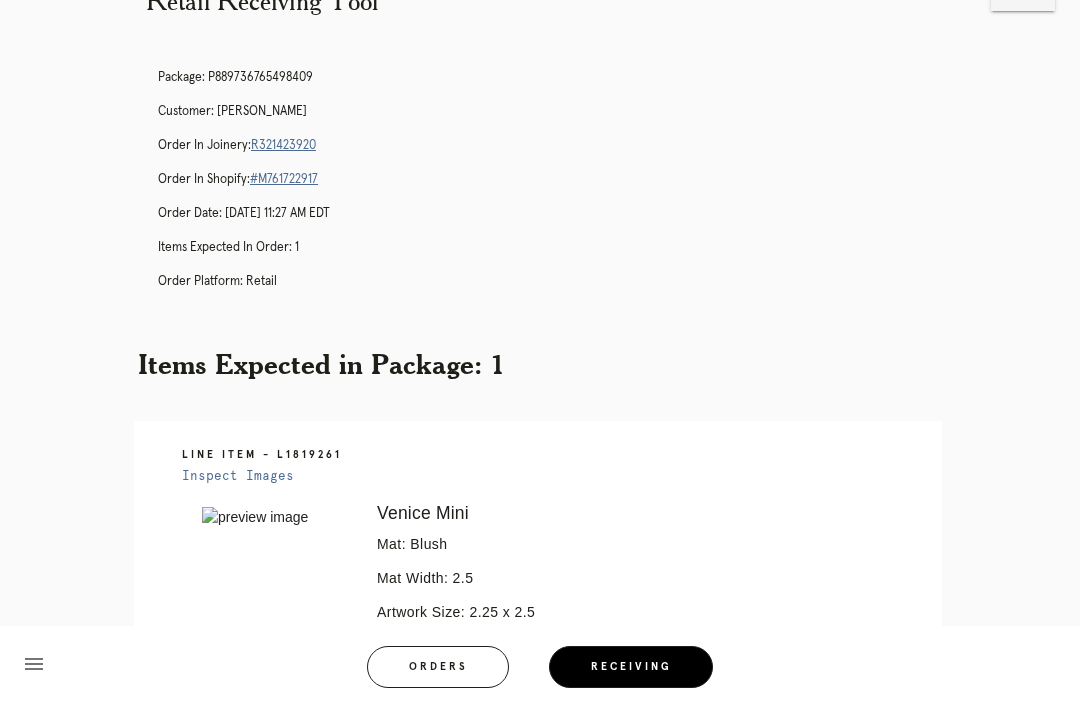 click on "Package: P889736765498409   Customer: Kelly Konrad
Order in Joinery:
R321423920
Order in Shopify:
#M761722917
Order Date:
06/28/2025 11:27 AM EDT
Items Expected in Order: 1   Order Platform: retail" at bounding box center [560, 188] 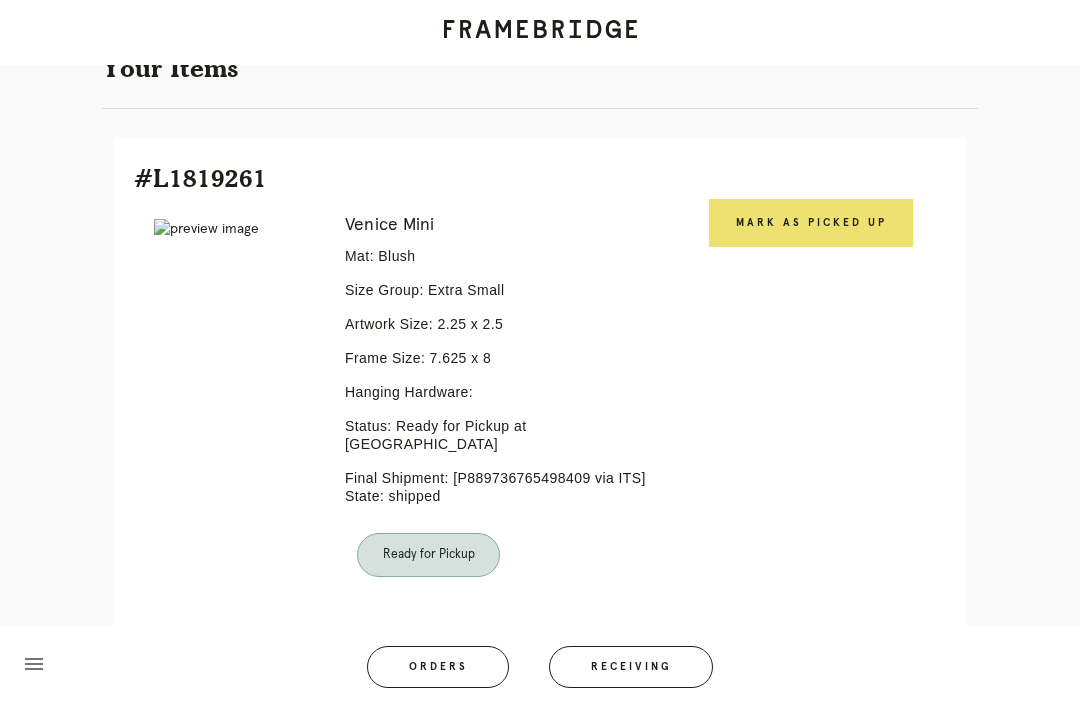 scroll, scrollTop: 421, scrollLeft: 0, axis: vertical 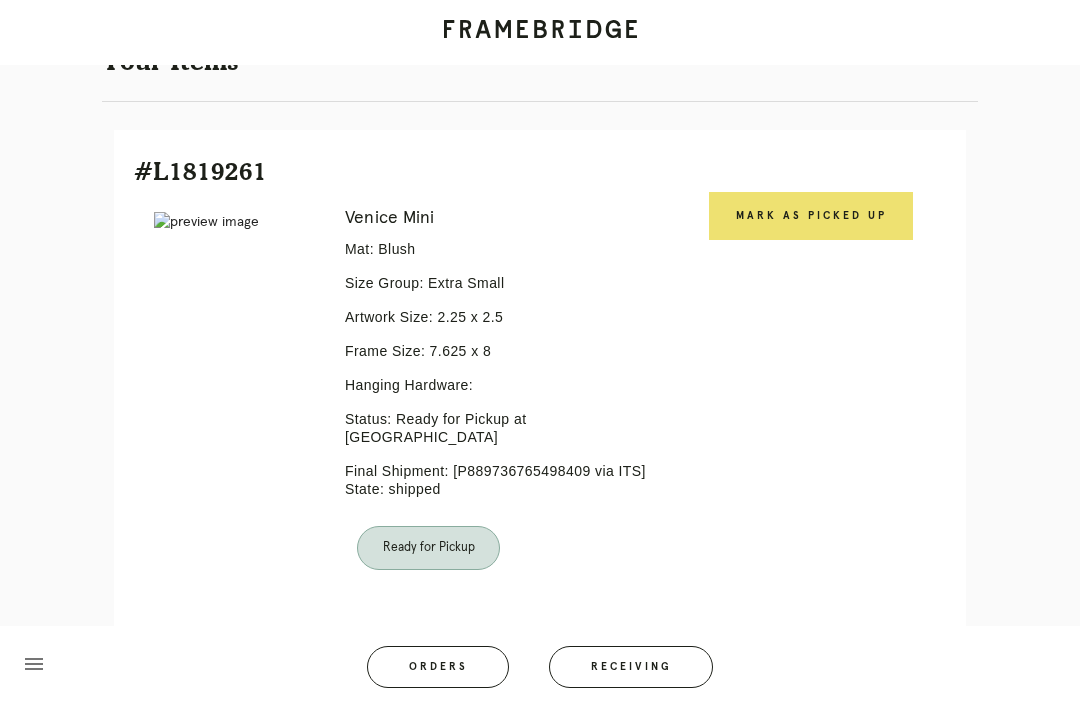 click on "Mark as Picked Up" at bounding box center (811, 216) 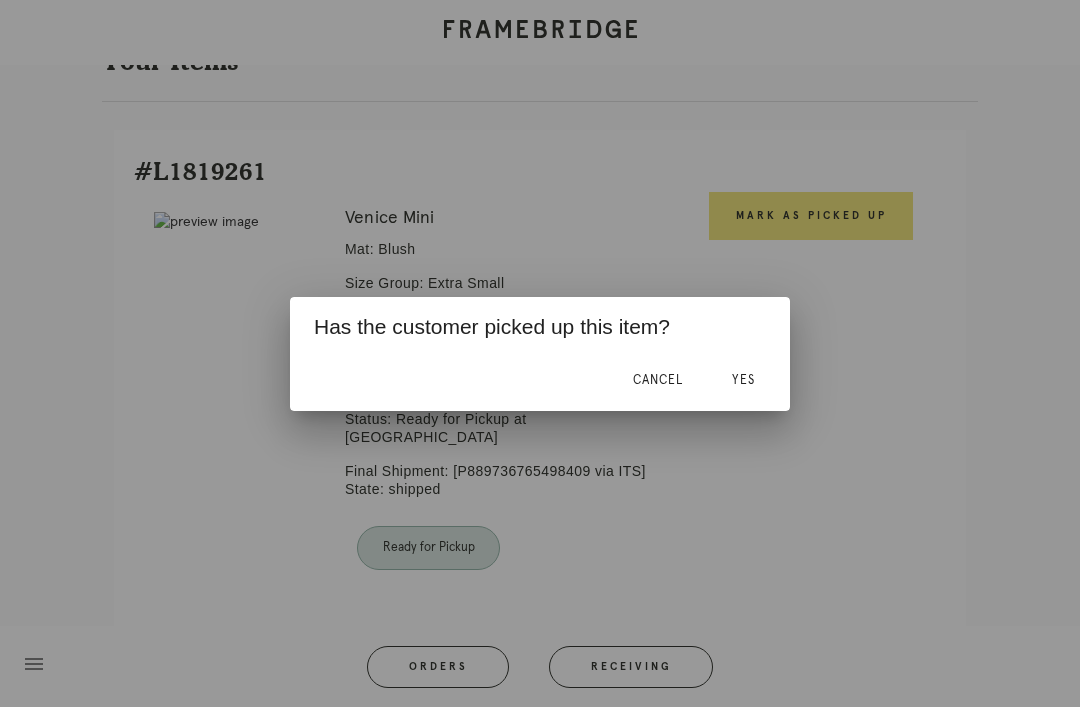 click on "Yes" at bounding box center [743, 381] 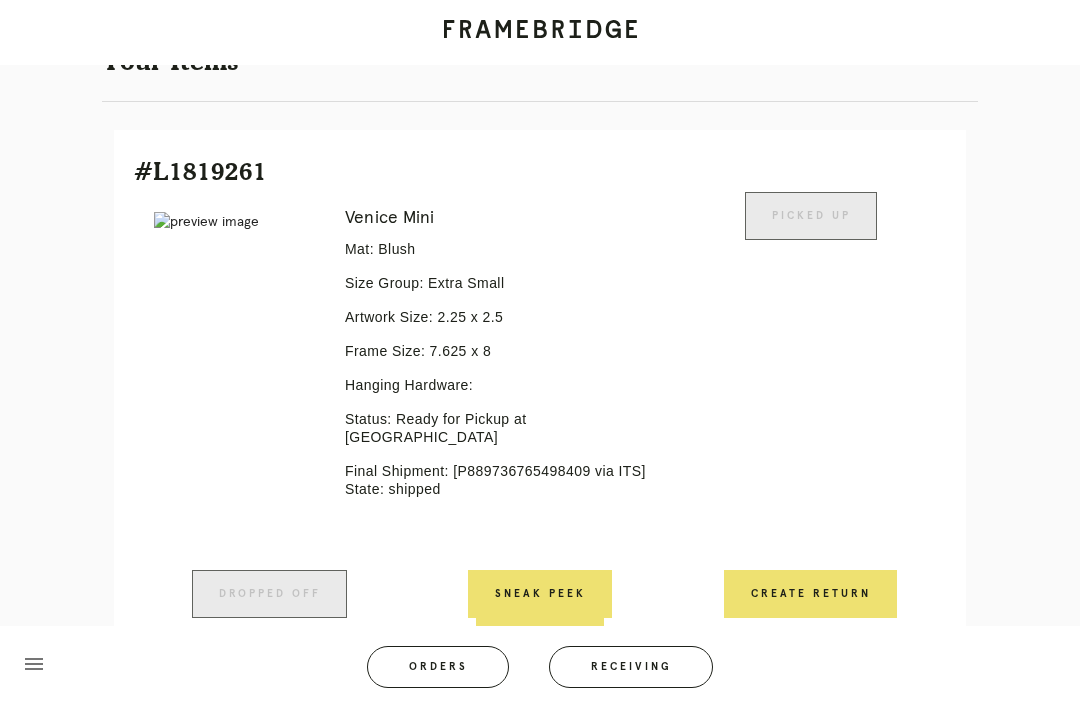 click on "Receiving" at bounding box center (631, 667) 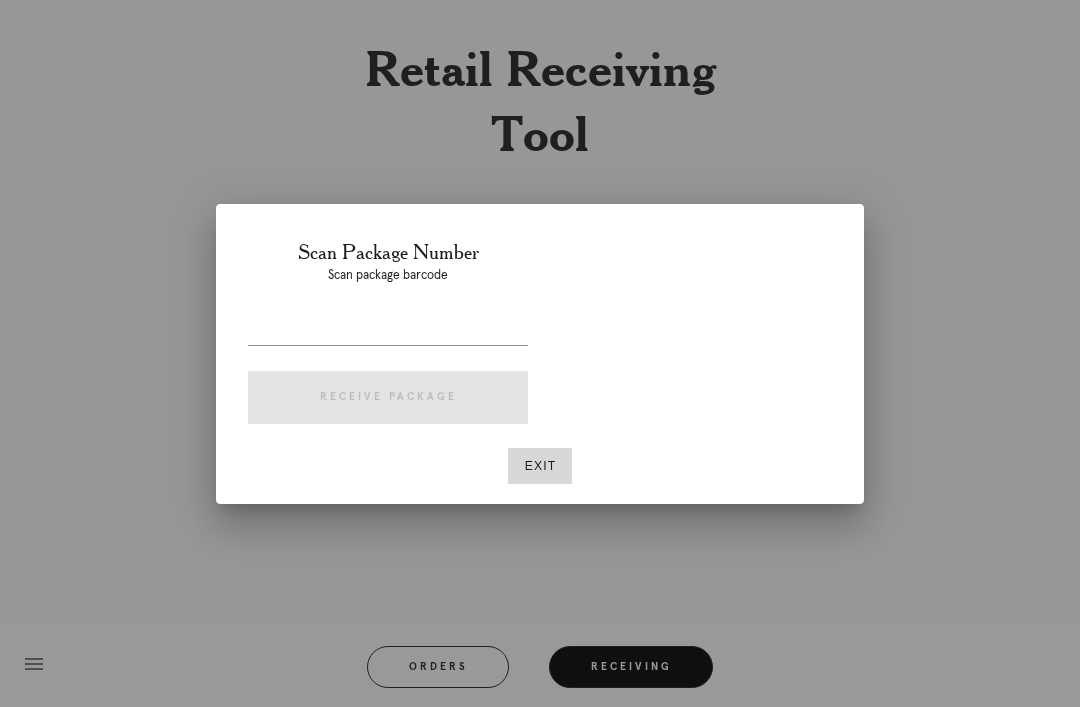 scroll, scrollTop: 64, scrollLeft: 0, axis: vertical 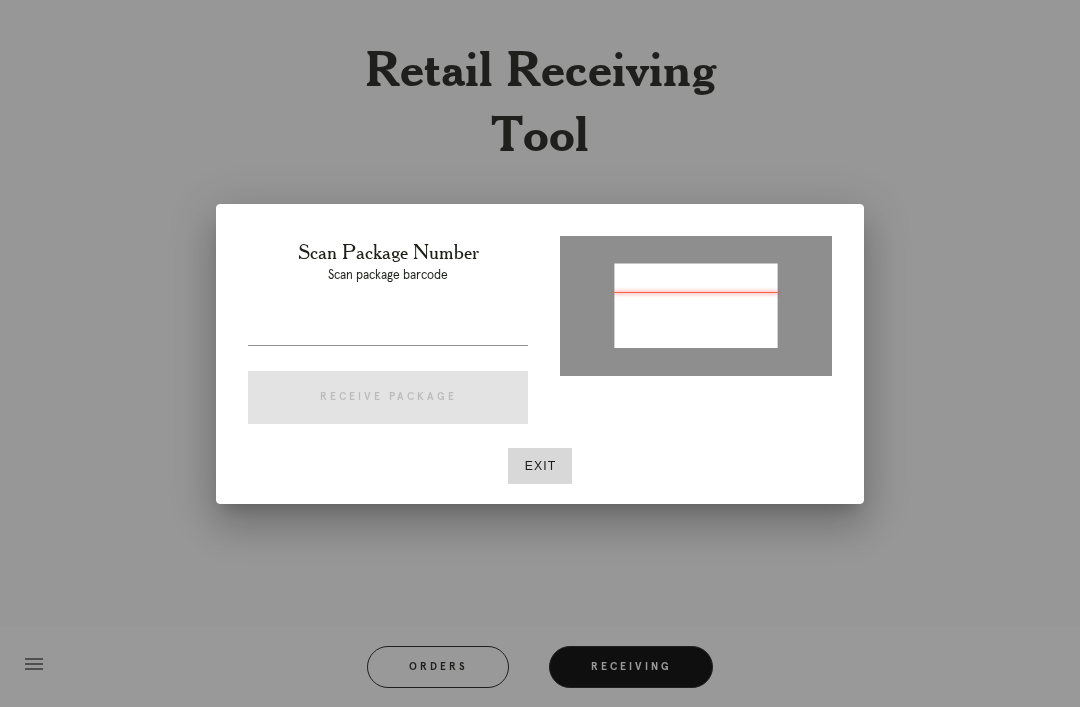 type on "P712923648143644" 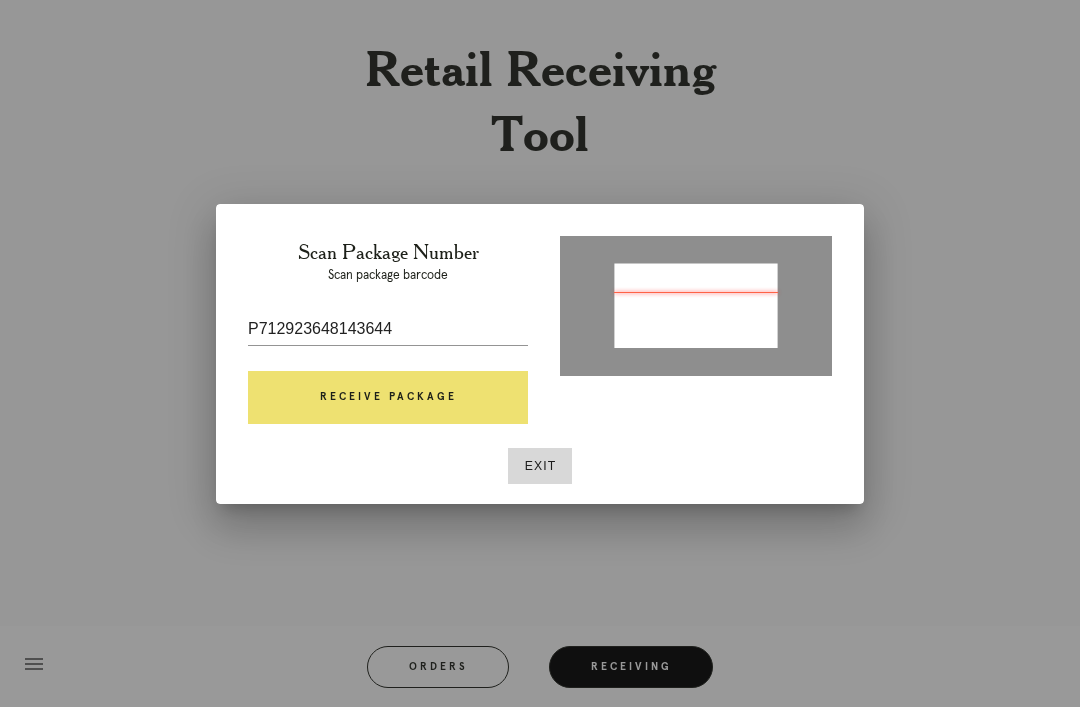 click on "Receive Package" at bounding box center [388, 398] 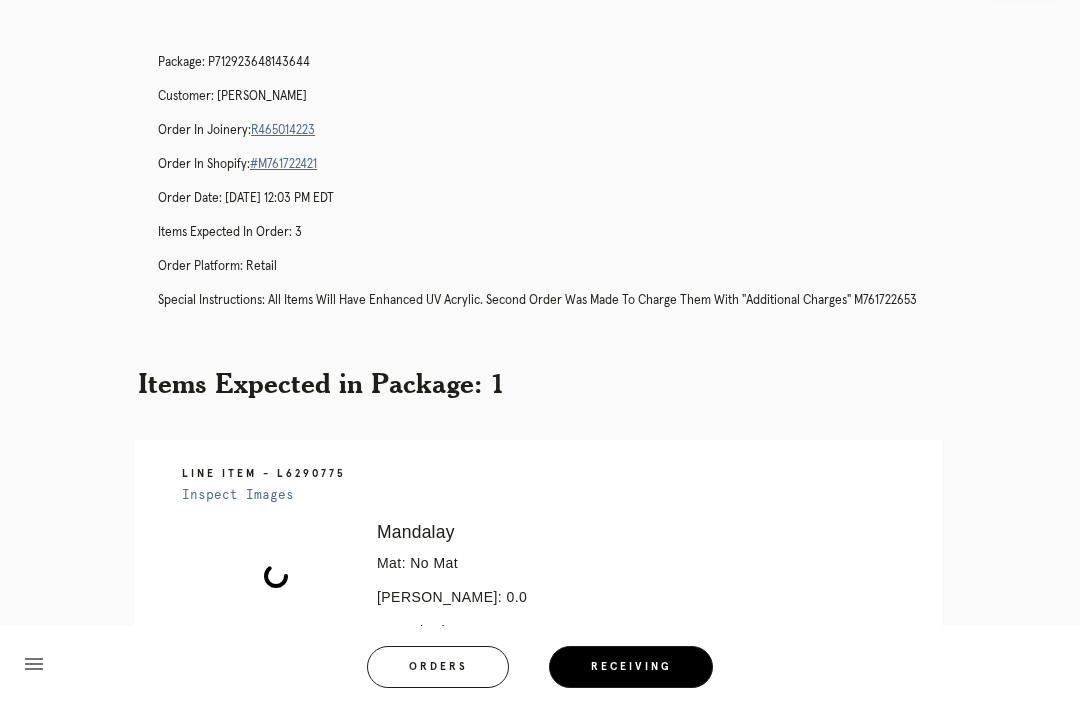 scroll, scrollTop: 116, scrollLeft: 0, axis: vertical 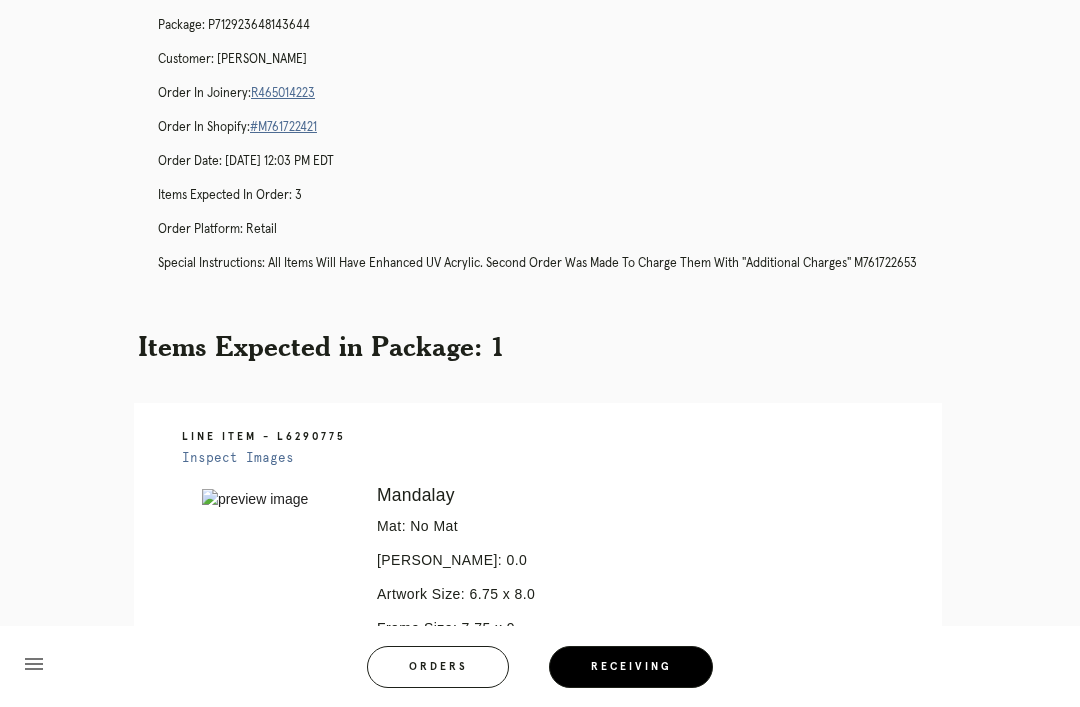 click on "R465014223" at bounding box center (283, 93) 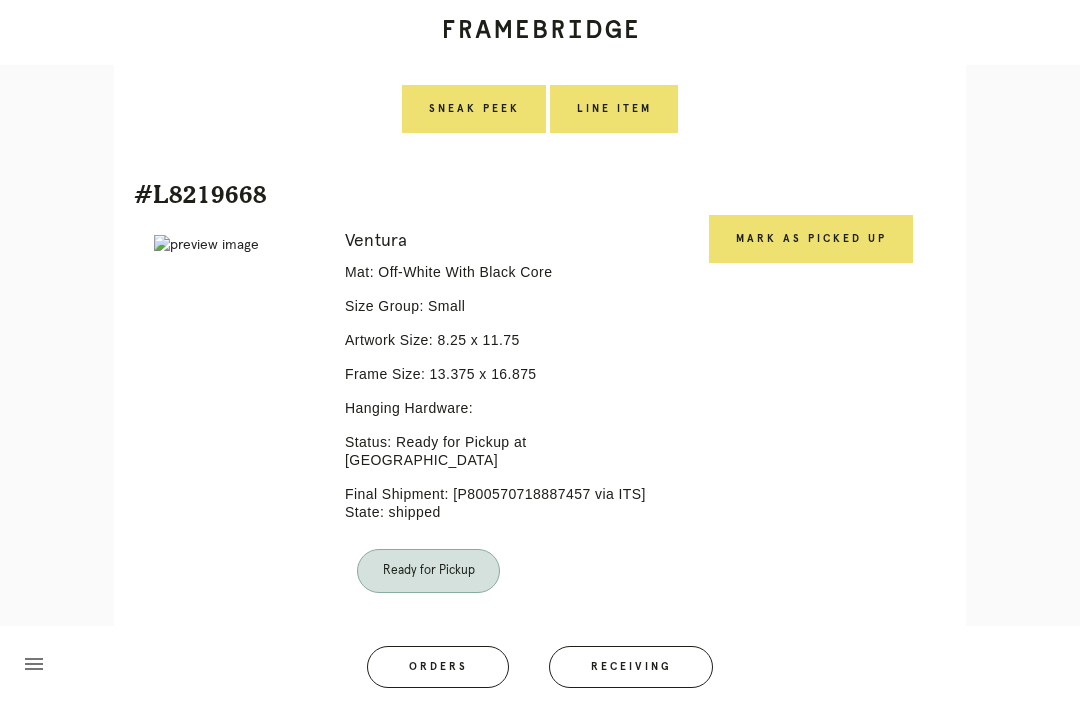 scroll, scrollTop: 1542, scrollLeft: 0, axis: vertical 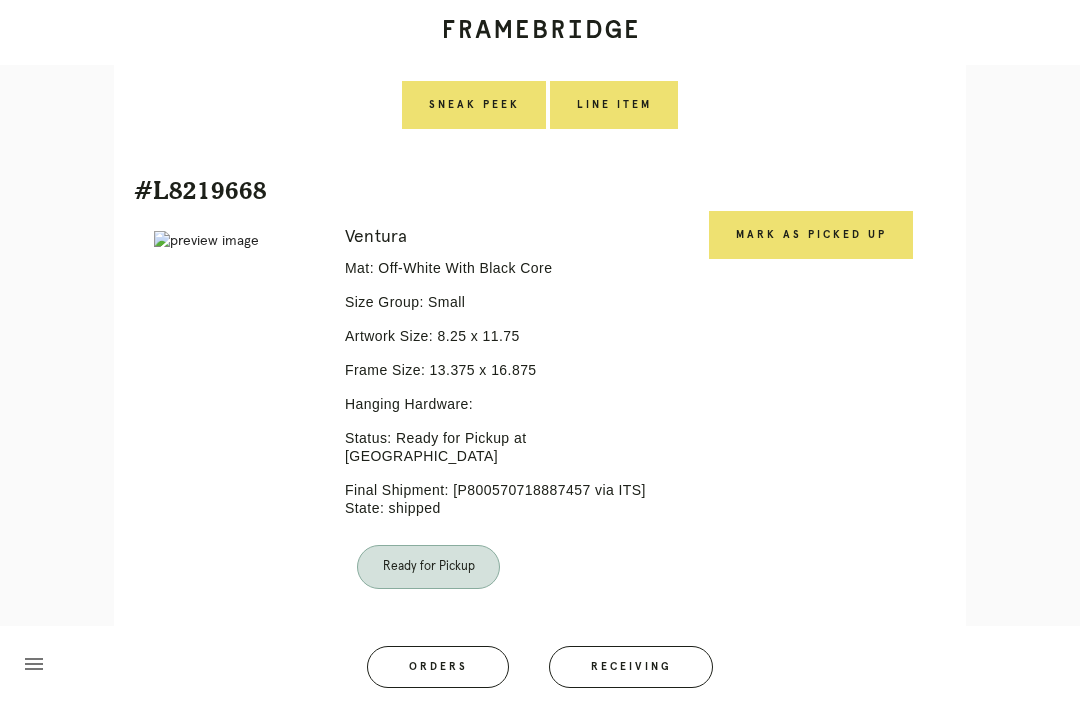 click on "menu
Orders
Receiving
Logged in as:   [PERSON_NAME][EMAIL_ADDRESS][PERSON_NAME][DOMAIN_NAME]   [GEOGRAPHIC_DATA]
Logout" at bounding box center [540, 673] 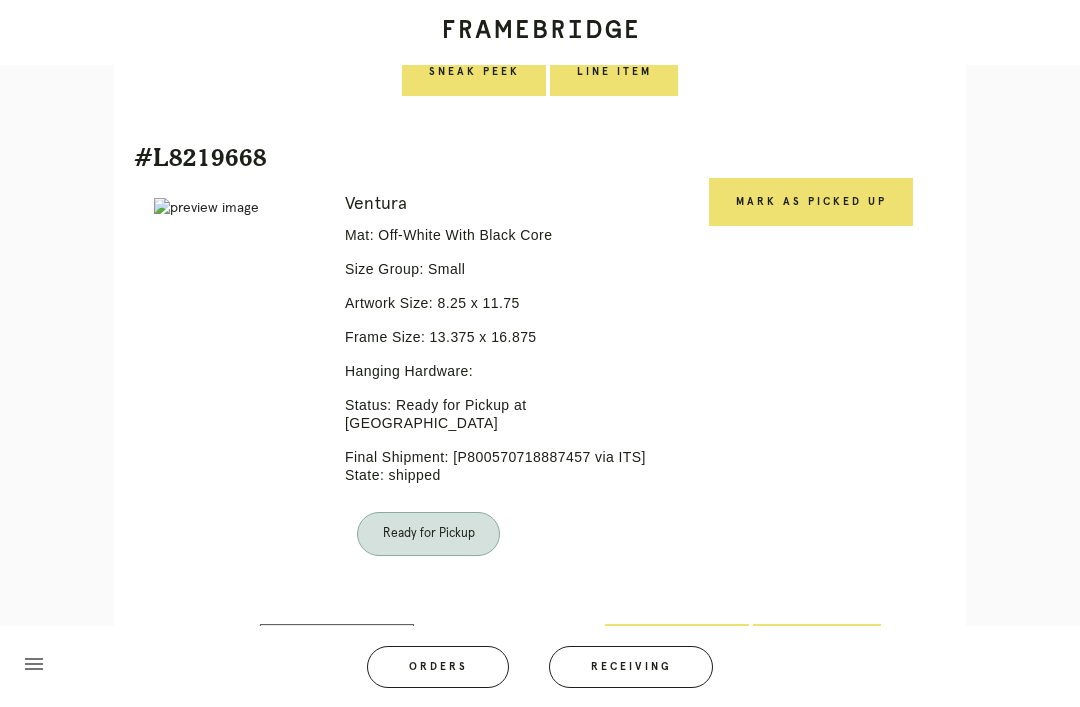 scroll, scrollTop: 1589, scrollLeft: 0, axis: vertical 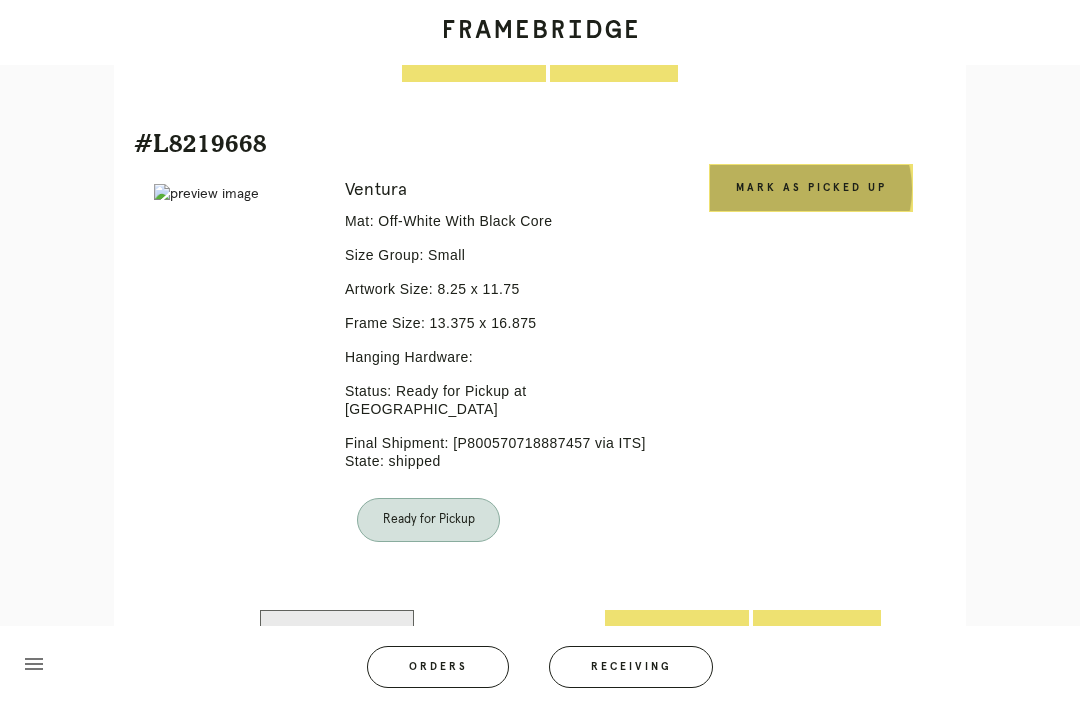 click on "Mark as Picked Up" at bounding box center [811, 188] 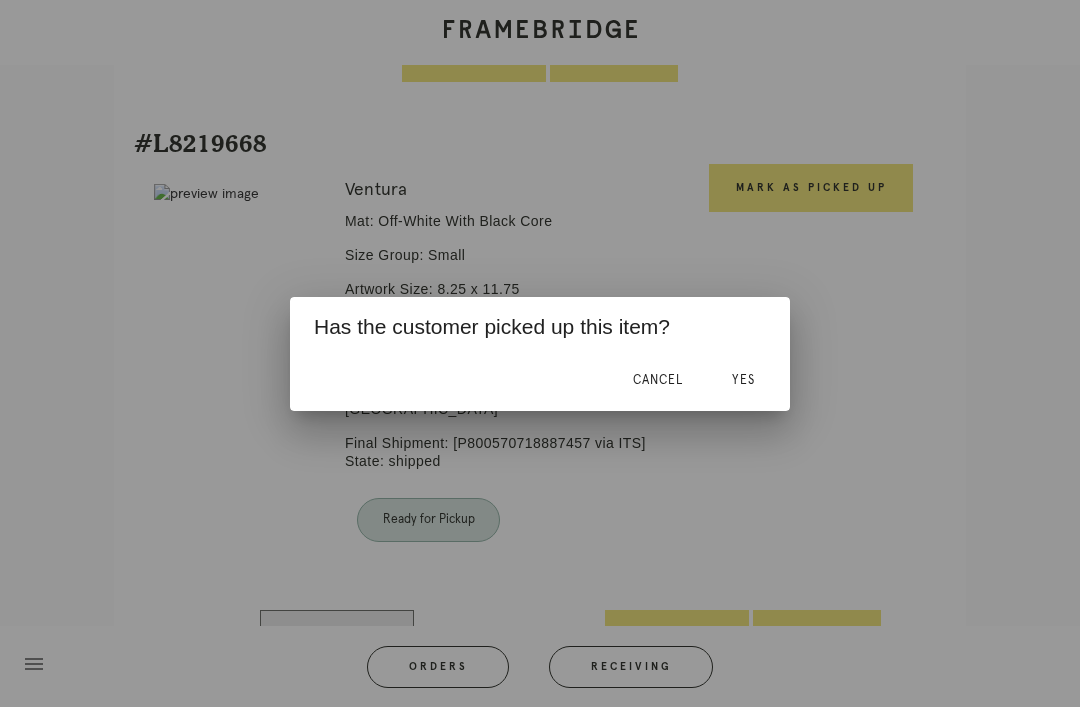 click on "Yes" at bounding box center (743, 380) 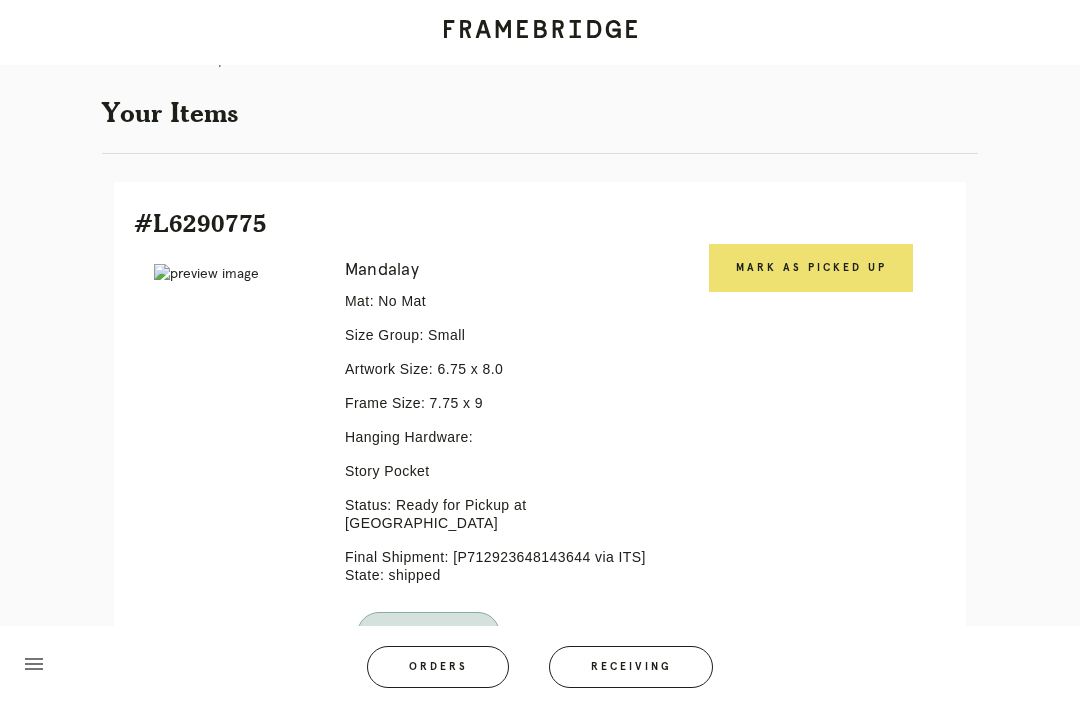 scroll, scrollTop: 335, scrollLeft: 0, axis: vertical 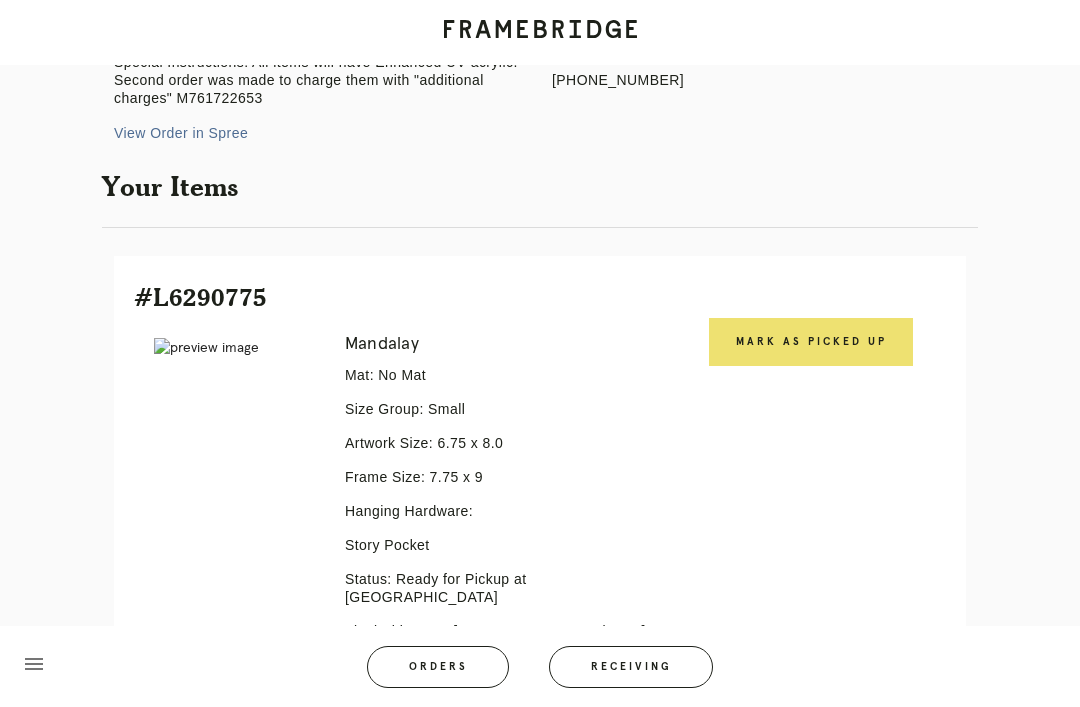 click on "Mark as Picked Up" at bounding box center (811, 342) 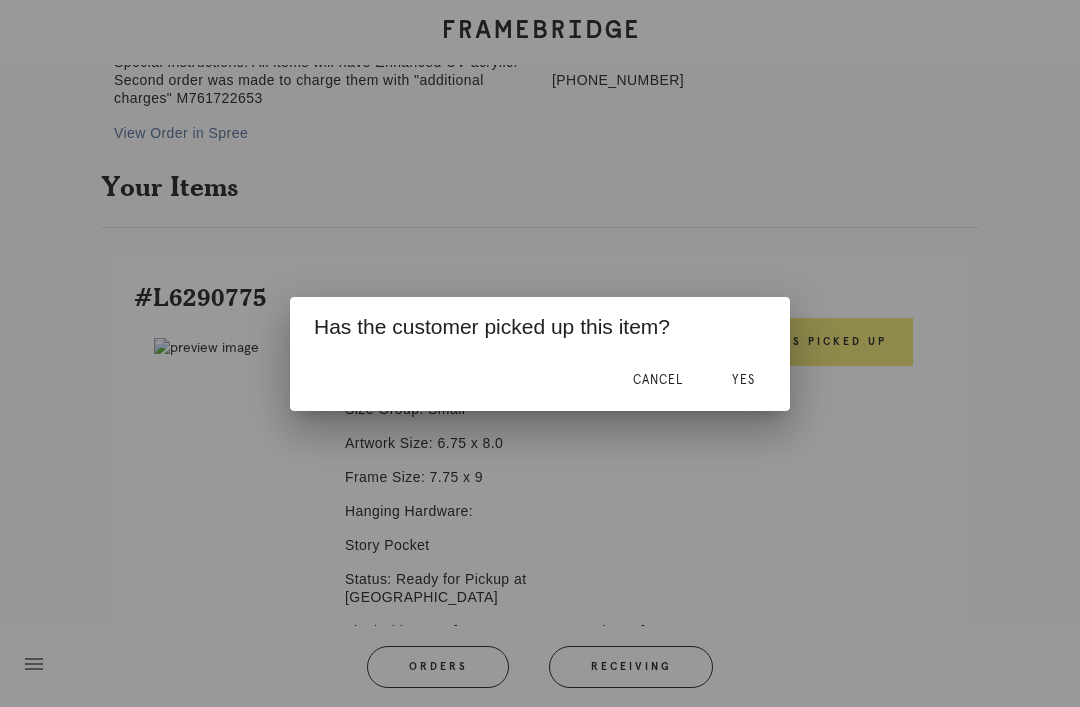 click on "Yes" at bounding box center (743, 381) 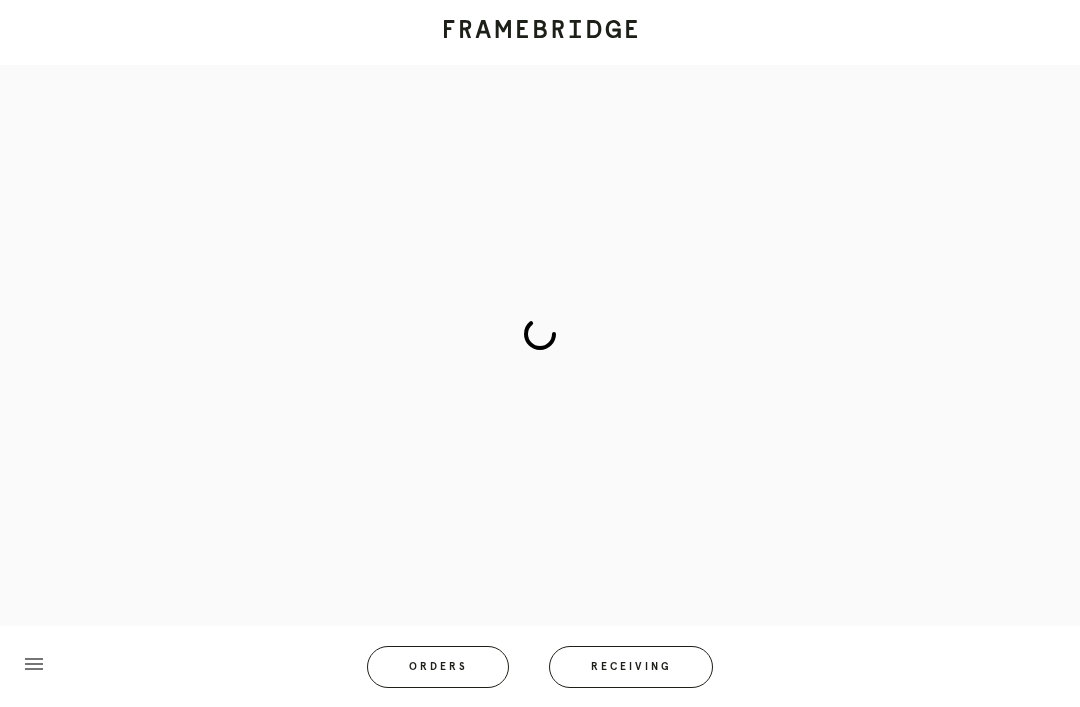 scroll, scrollTop: 83, scrollLeft: 0, axis: vertical 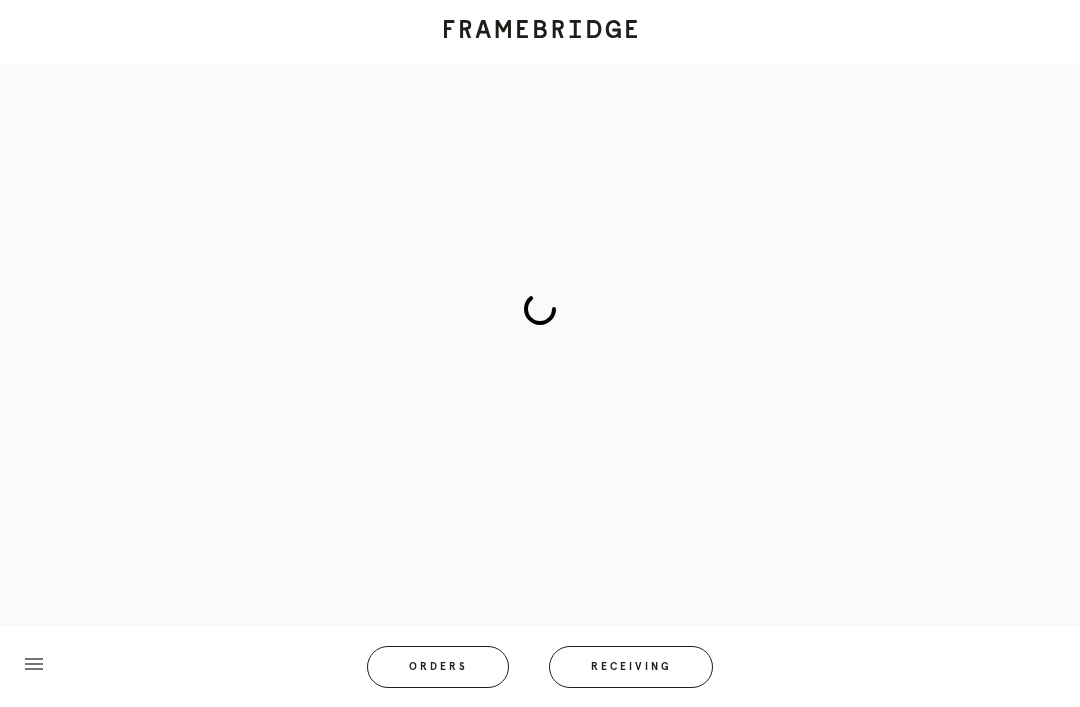 click on "Receiving" at bounding box center [631, 667] 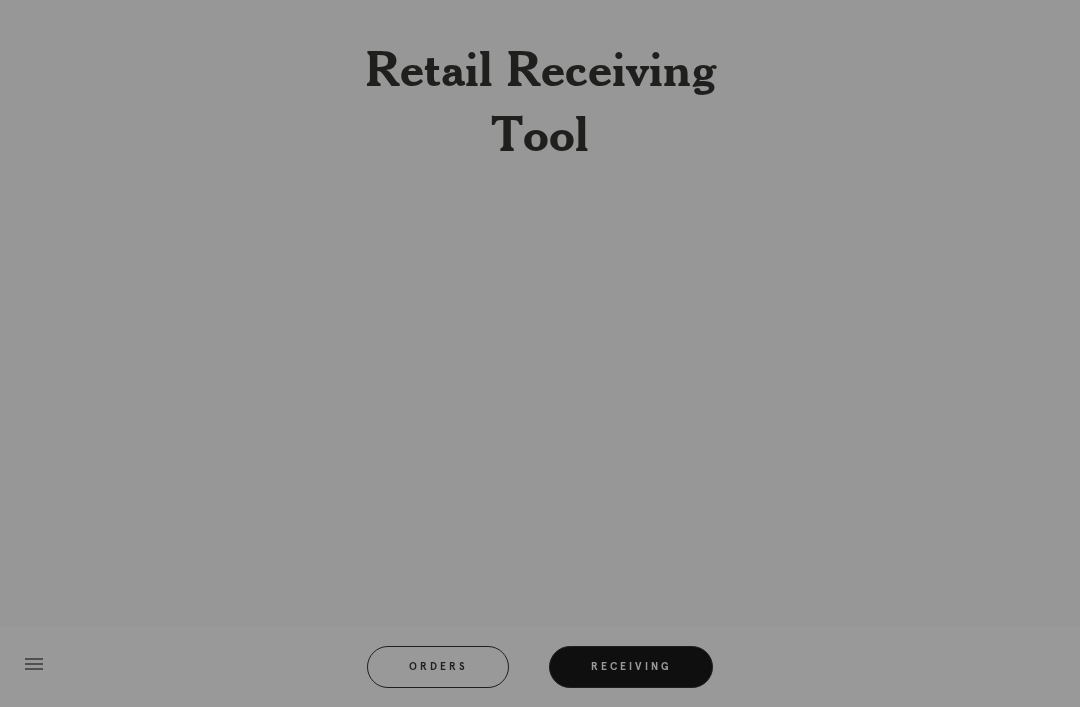scroll, scrollTop: 64, scrollLeft: 0, axis: vertical 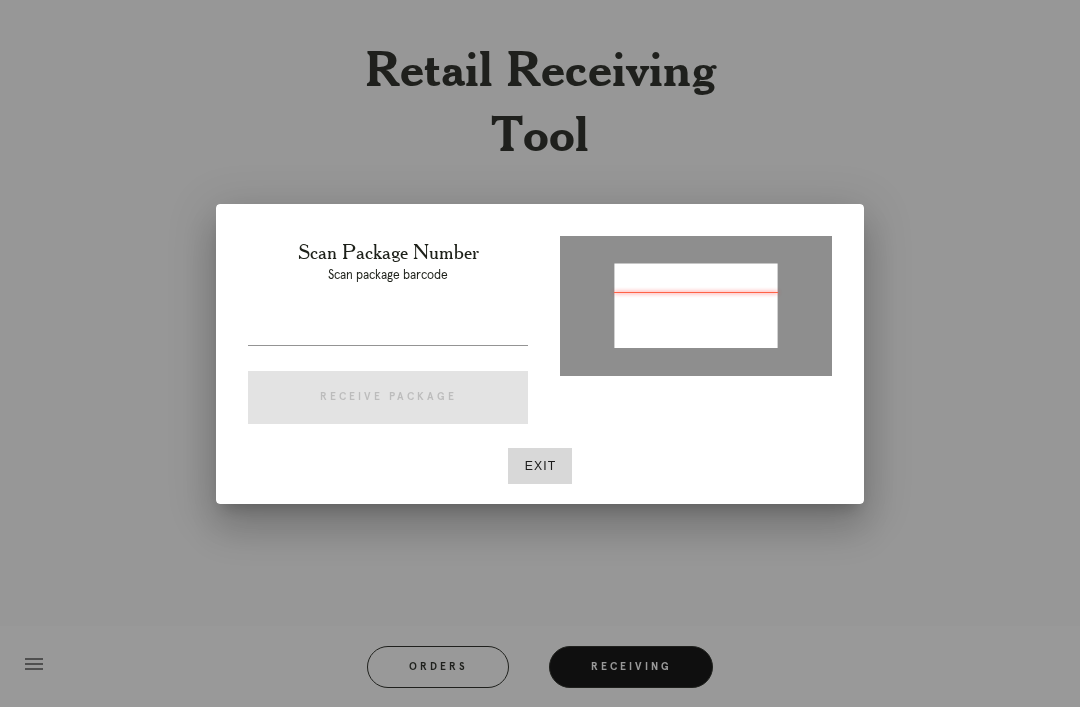 type on "P519281060508560" 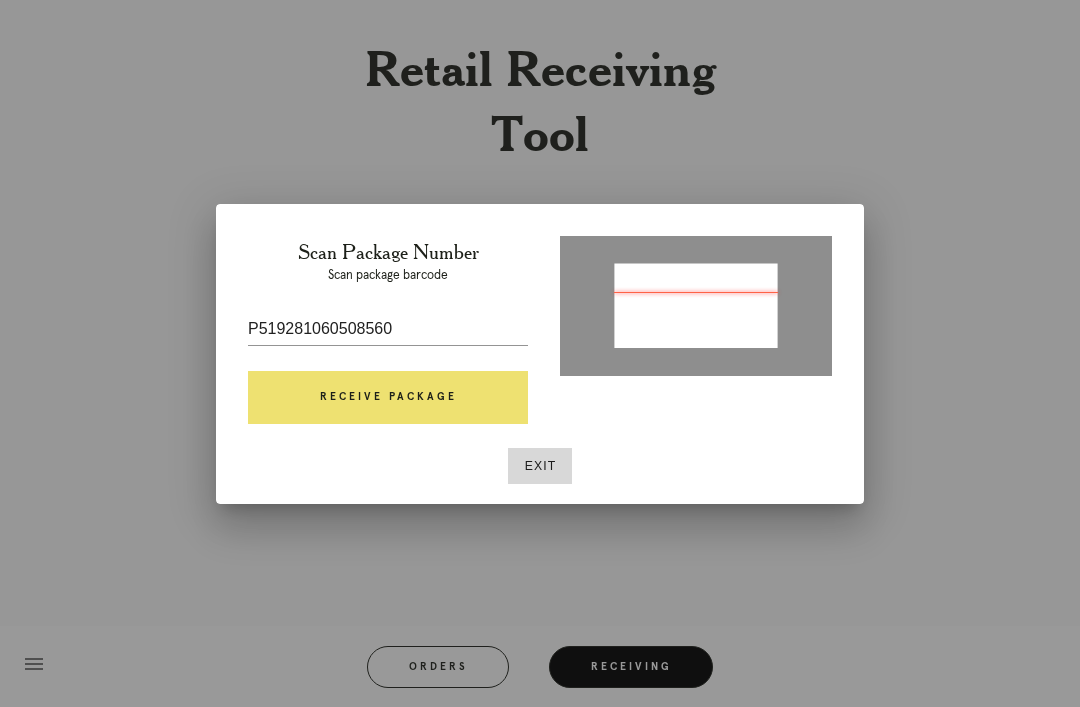 click on "Receive Package" at bounding box center (388, 398) 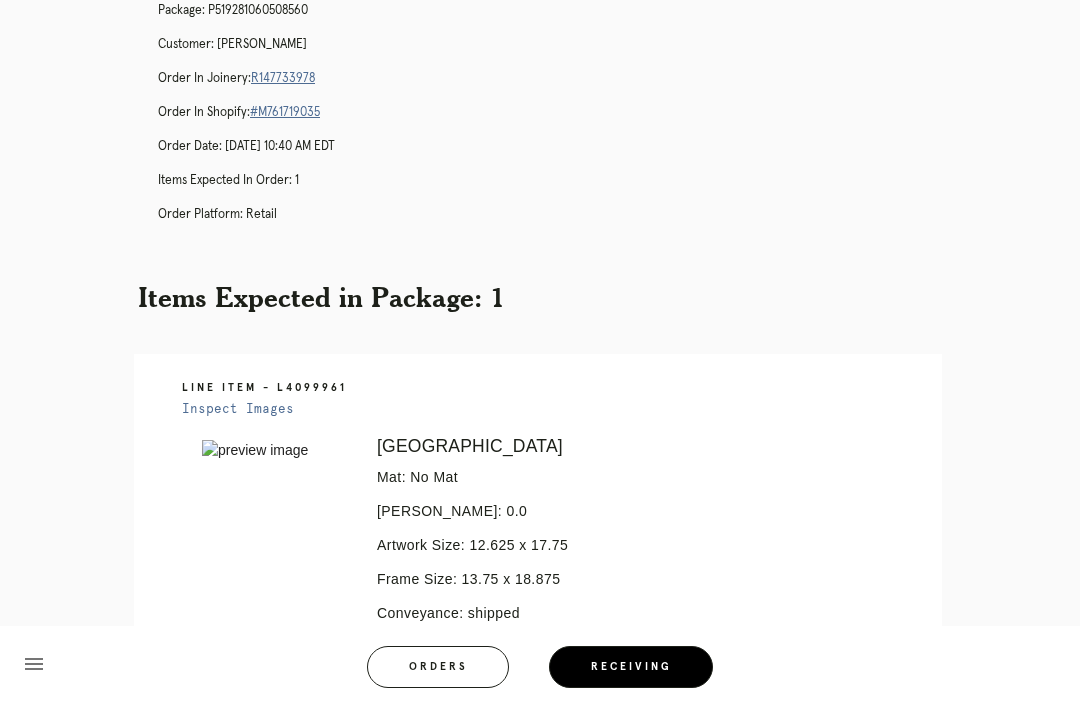 scroll, scrollTop: 85, scrollLeft: 0, axis: vertical 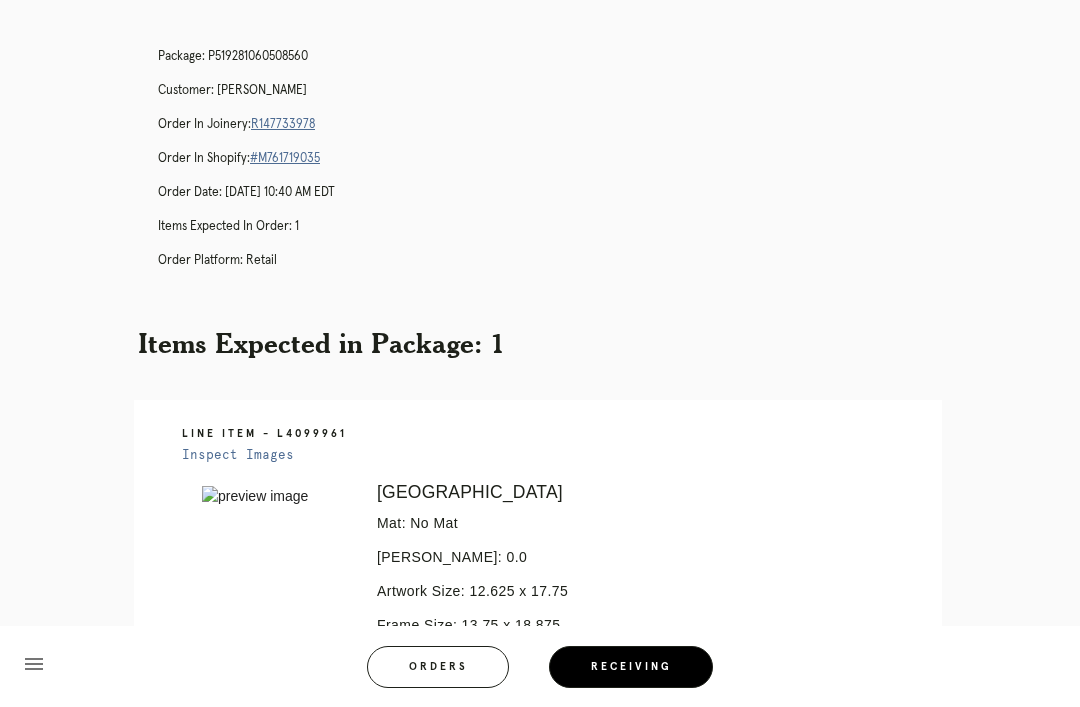 click on "R147733978" at bounding box center [283, 124] 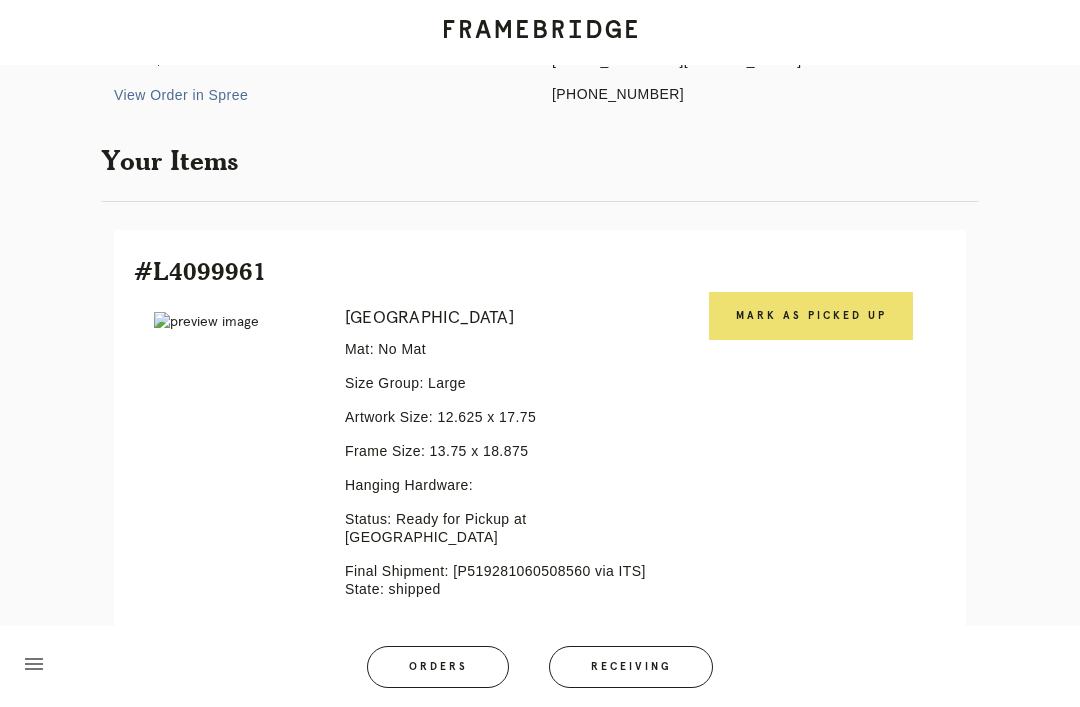 scroll, scrollTop: 387, scrollLeft: 0, axis: vertical 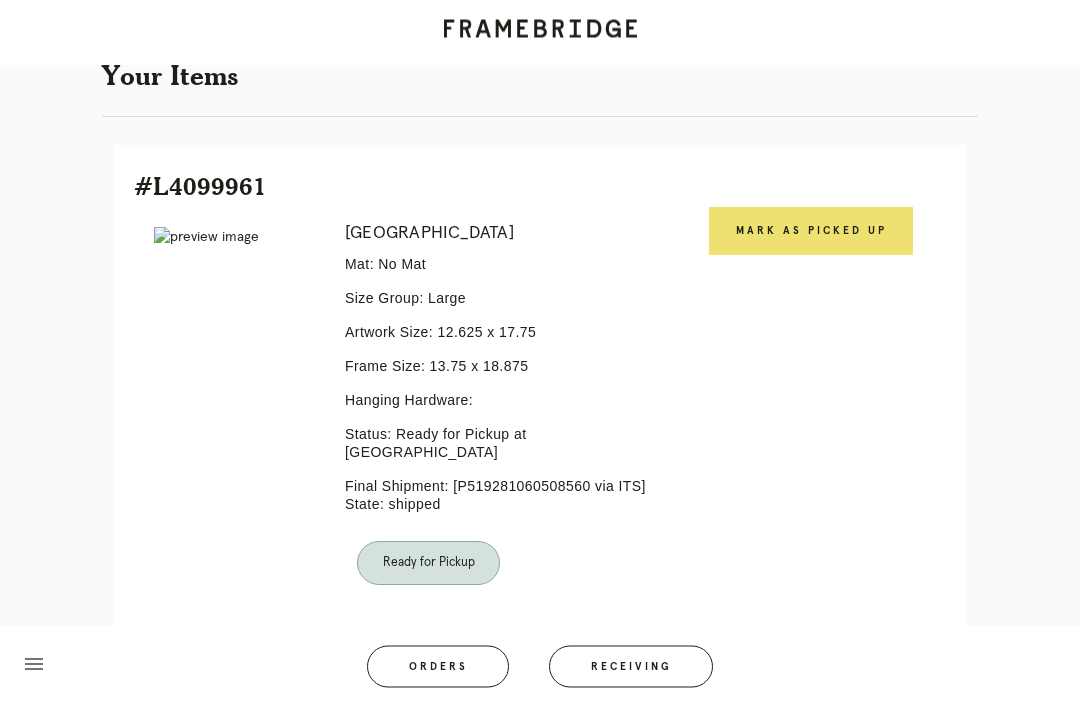 click on "Mark as Picked Up" at bounding box center (811, 232) 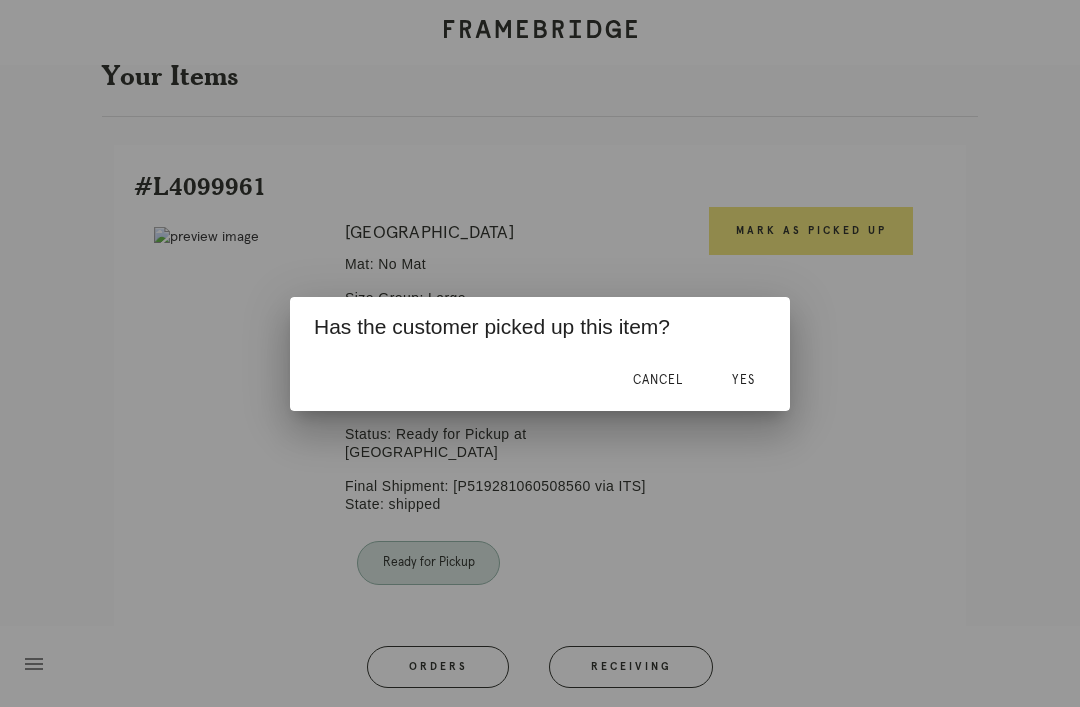 click on "Yes" at bounding box center (743, 381) 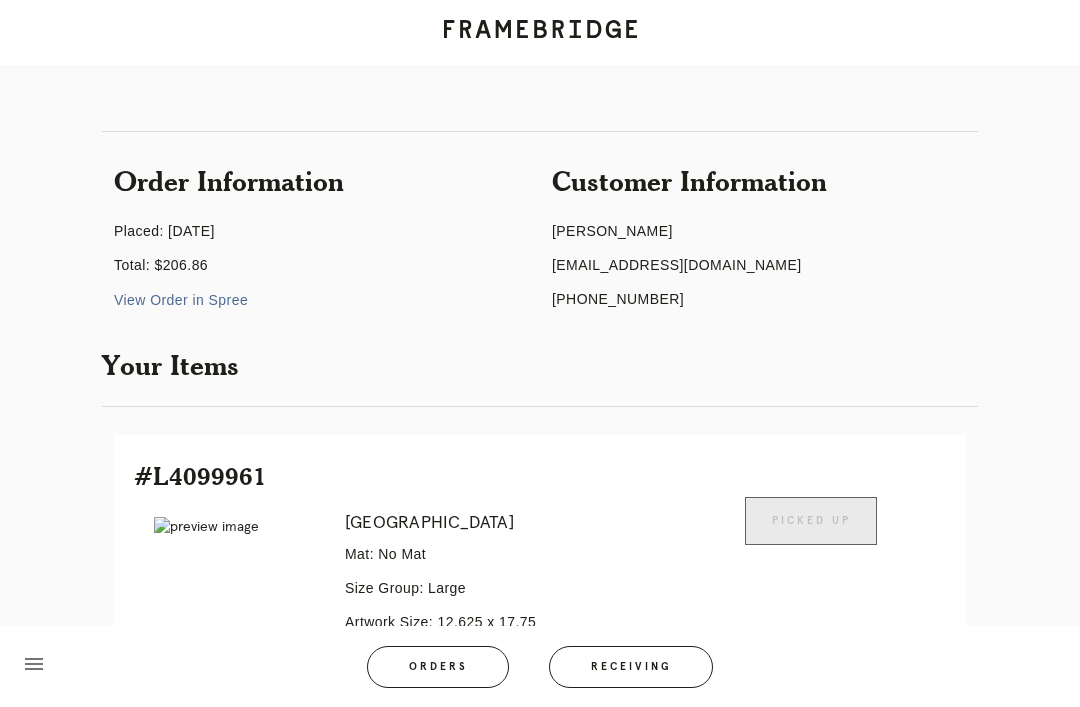 scroll, scrollTop: 0, scrollLeft: 0, axis: both 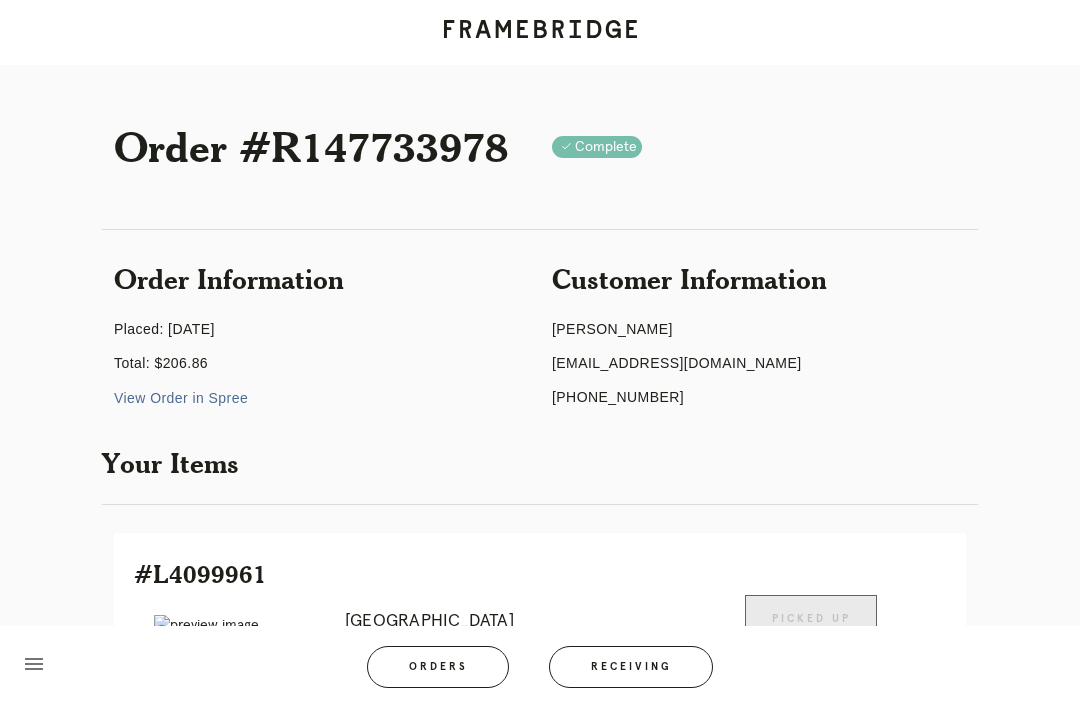 click on "Receiving" at bounding box center (631, 667) 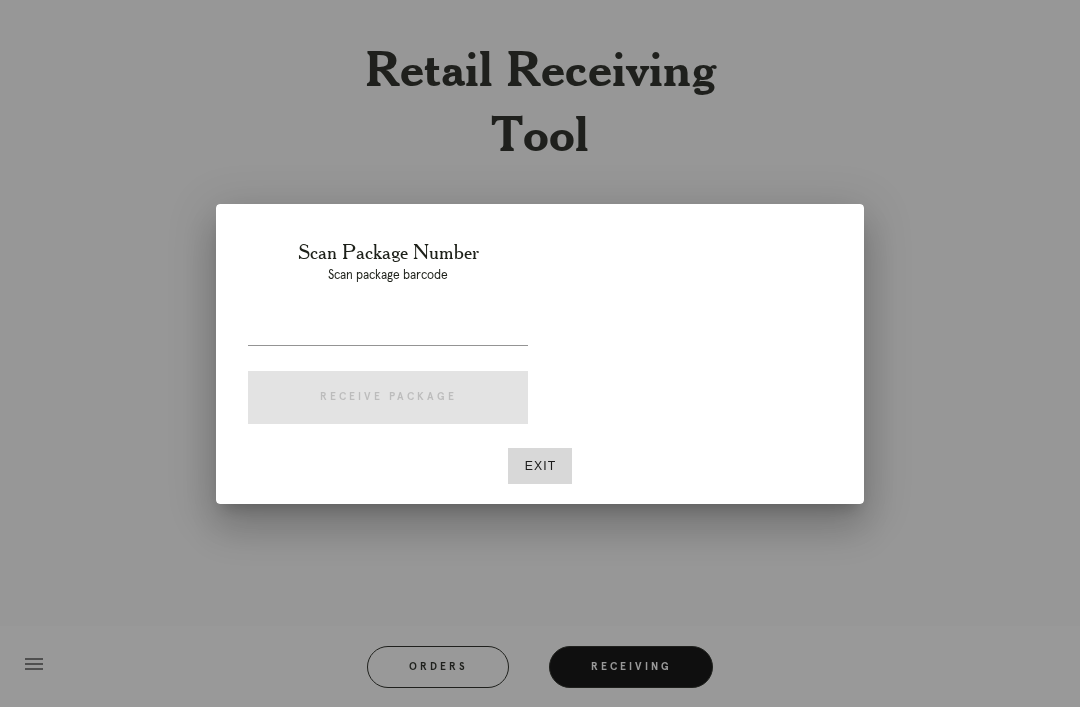 click on "Exit" at bounding box center [540, 466] 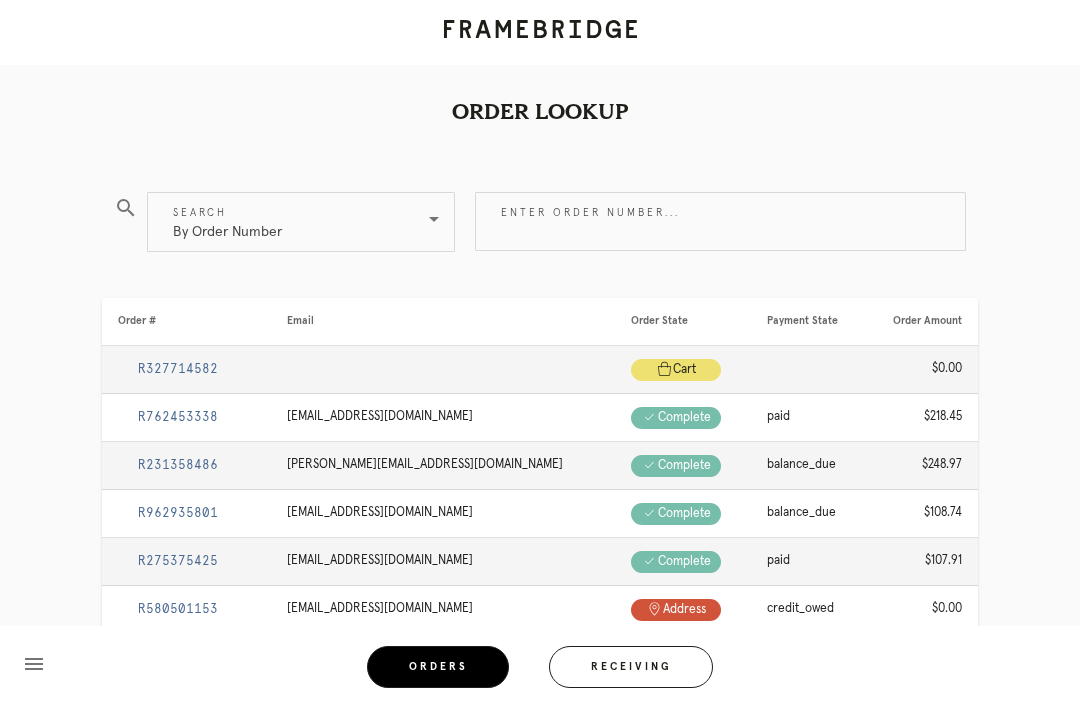 click on "Enter order number..." at bounding box center (720, 221) 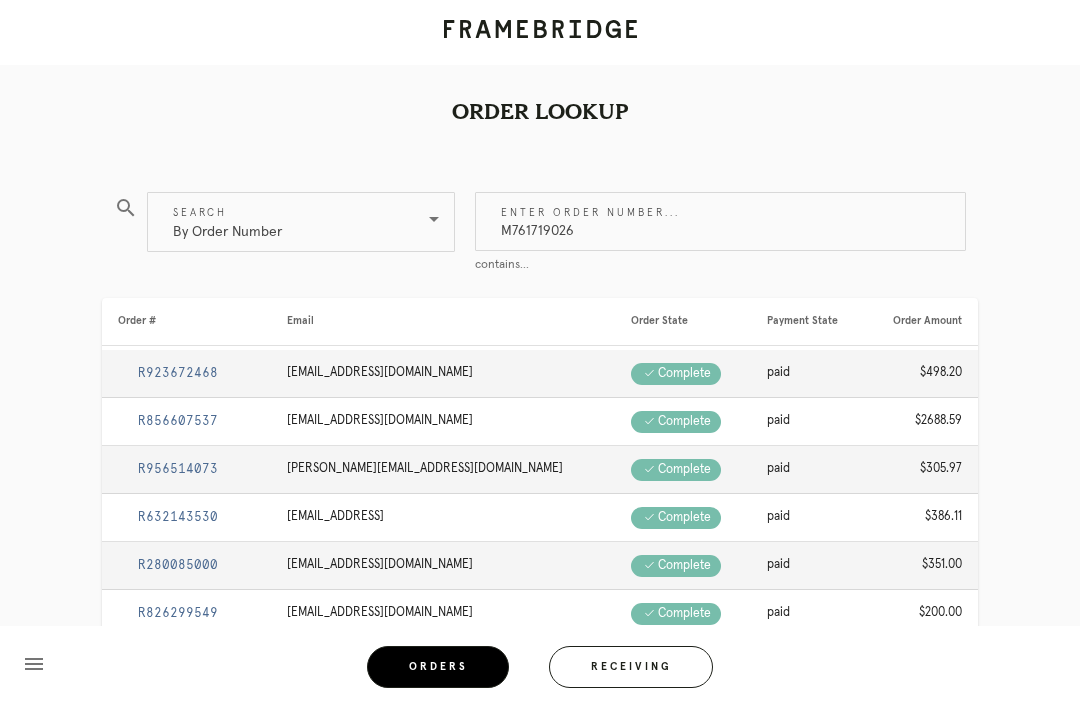 type on "M761719026" 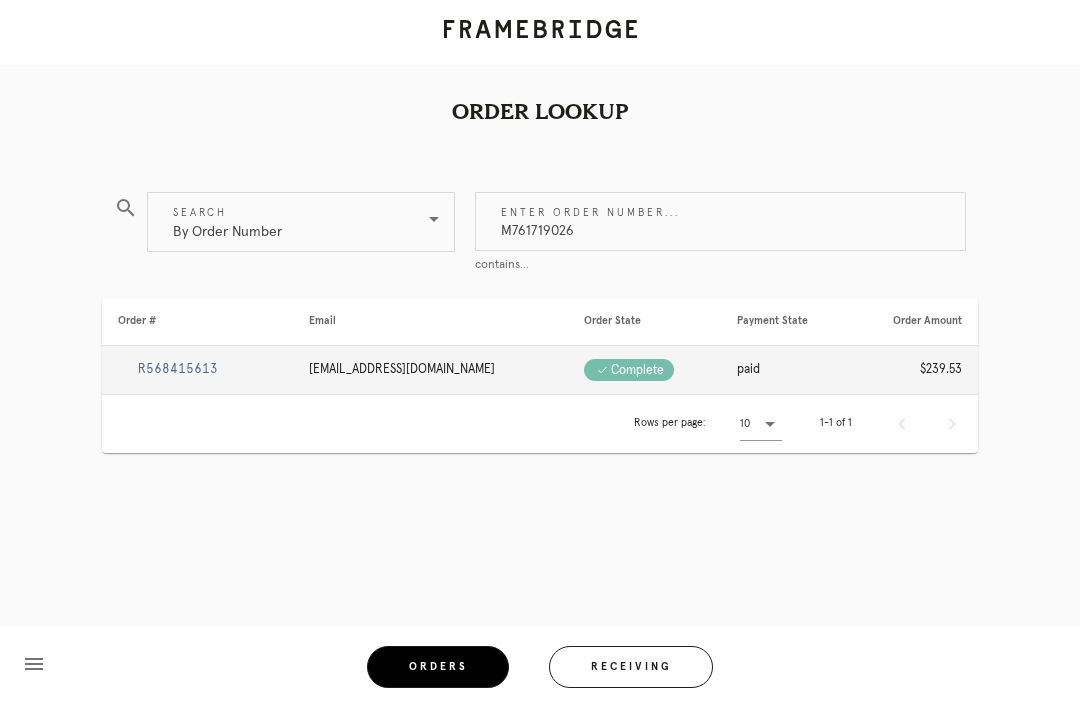 click on "Order #" at bounding box center (197, 322) 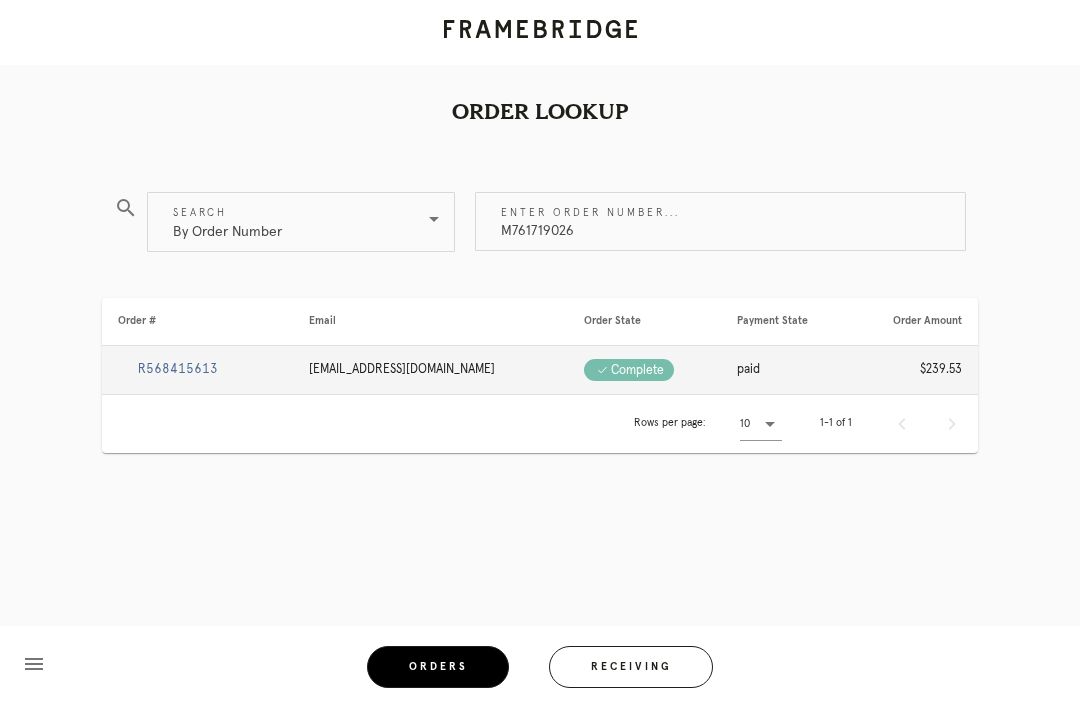 click on "R568415613" at bounding box center [178, 369] 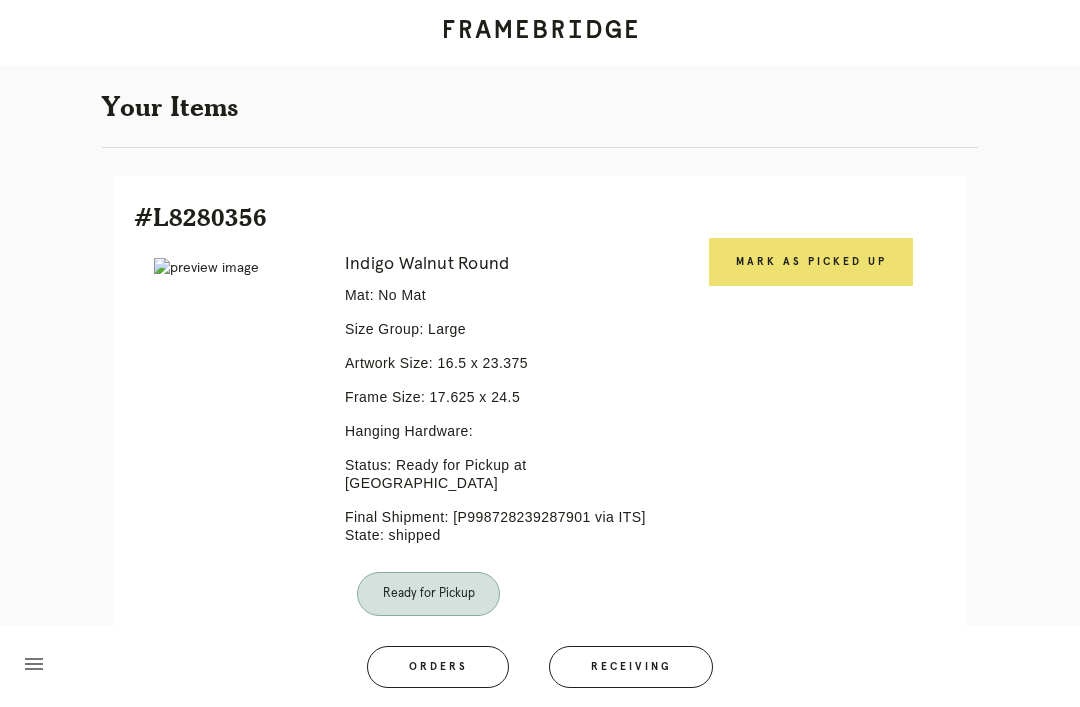 scroll, scrollTop: 356, scrollLeft: 0, axis: vertical 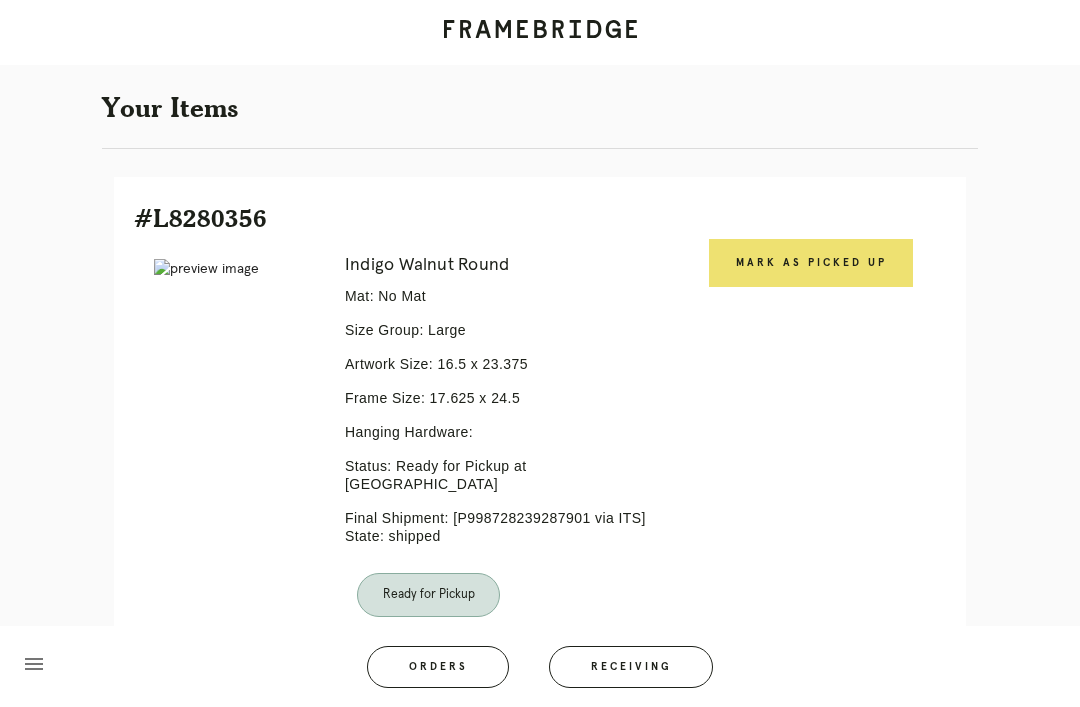 click on "Mark as Picked Up" at bounding box center [811, 263] 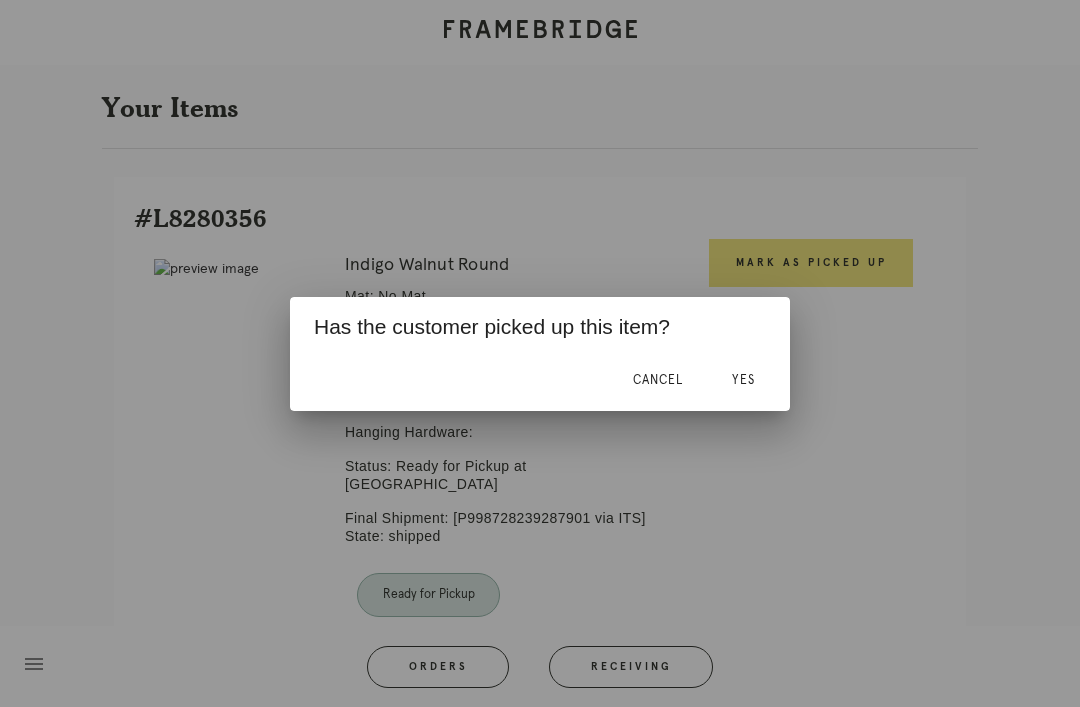 click on "Yes" at bounding box center (743, 380) 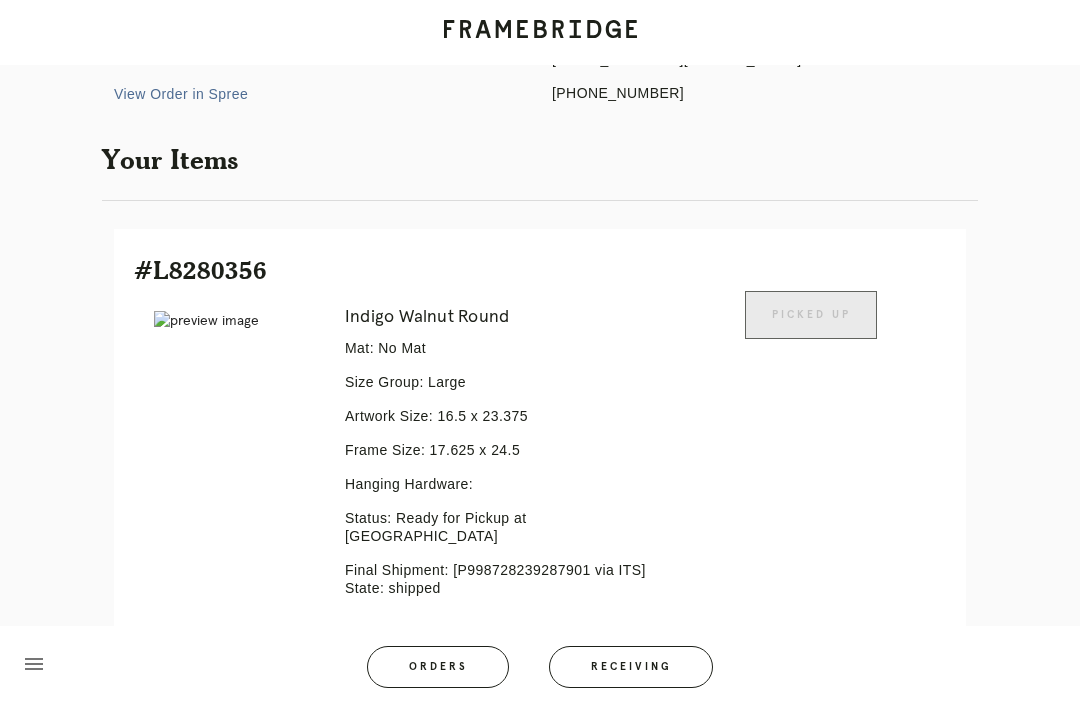 scroll, scrollTop: 0, scrollLeft: 0, axis: both 